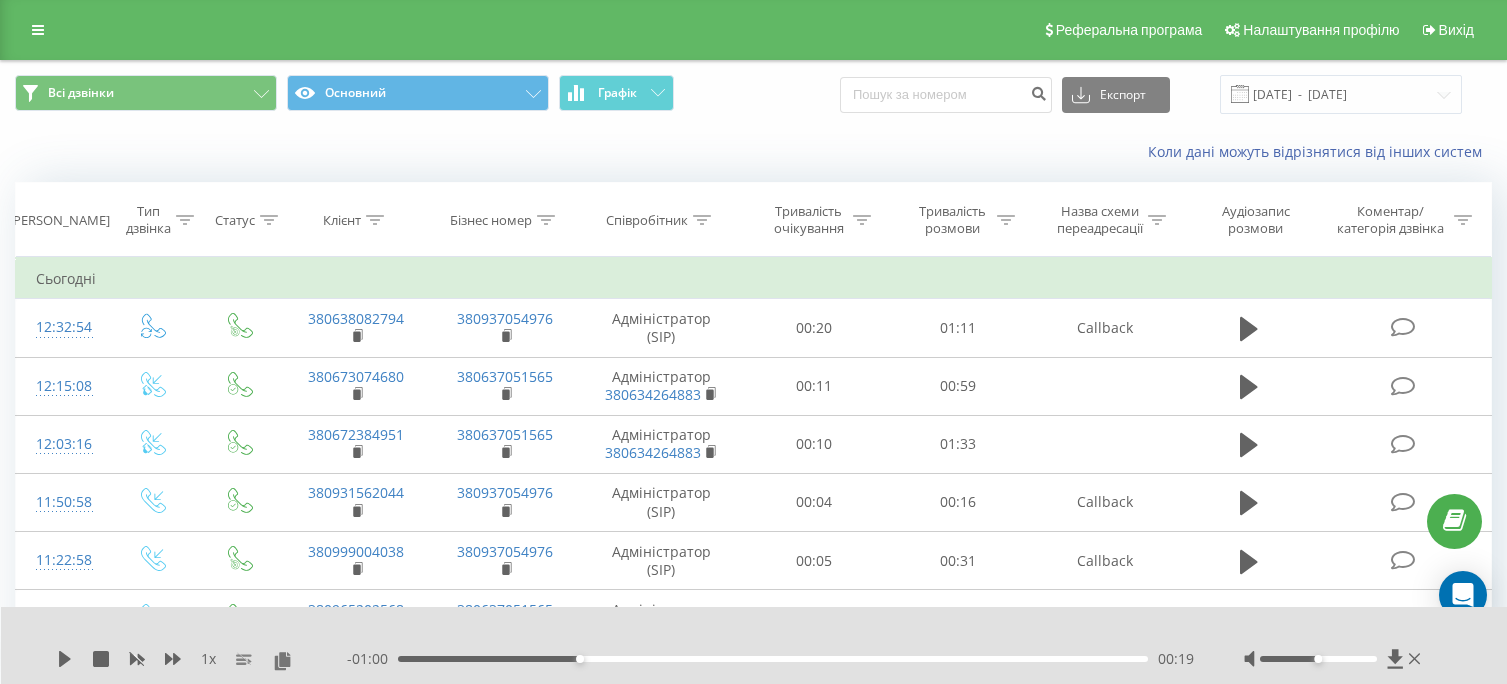 scroll, scrollTop: 0, scrollLeft: 0, axis: both 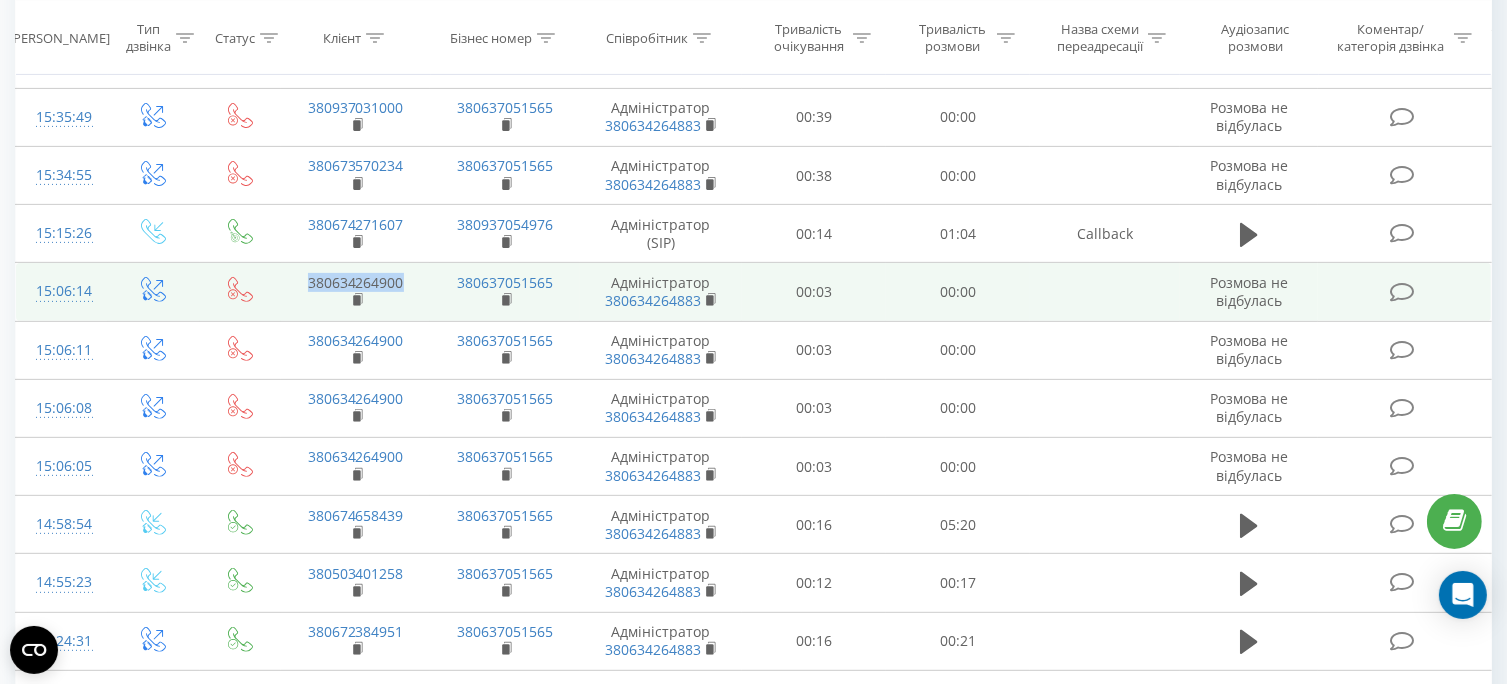 drag, startPoint x: 300, startPoint y: 277, endPoint x: 407, endPoint y: 283, distance: 107.16809 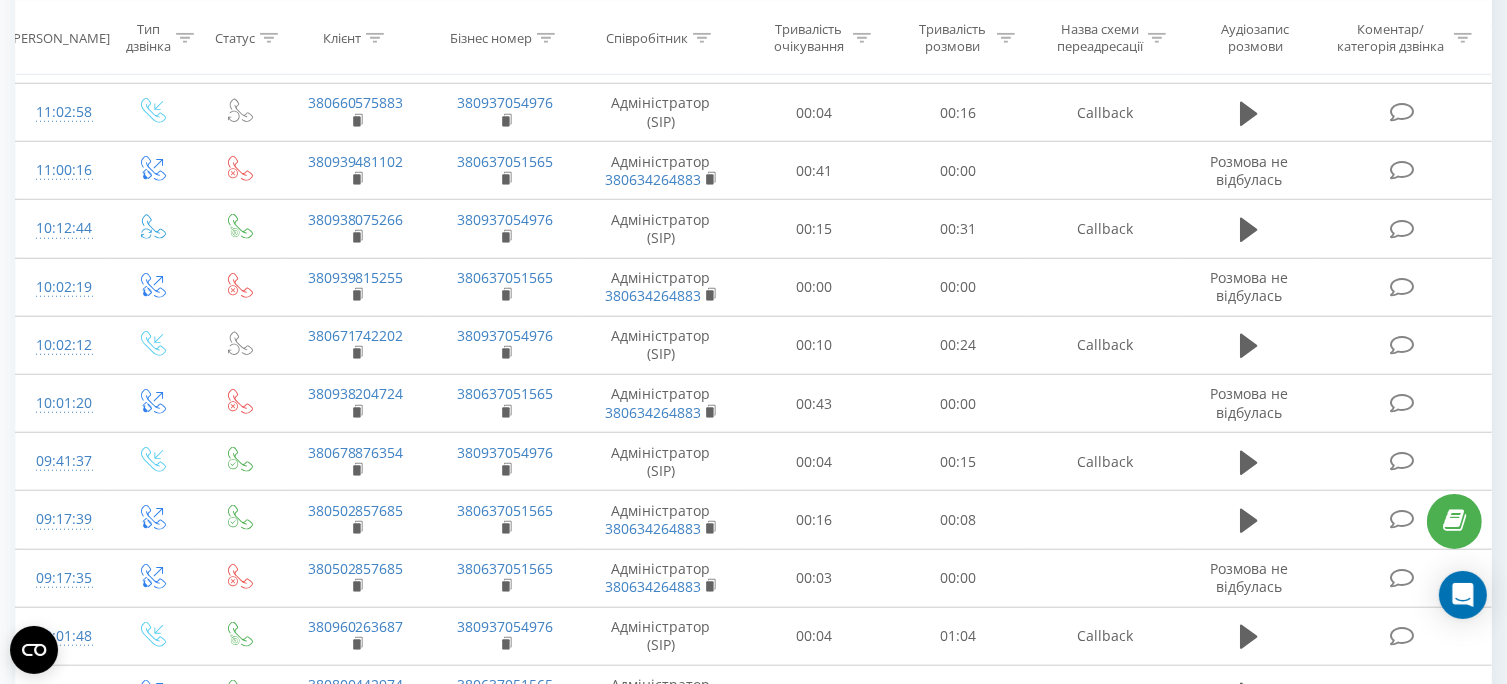 scroll, scrollTop: 1776, scrollLeft: 0, axis: vertical 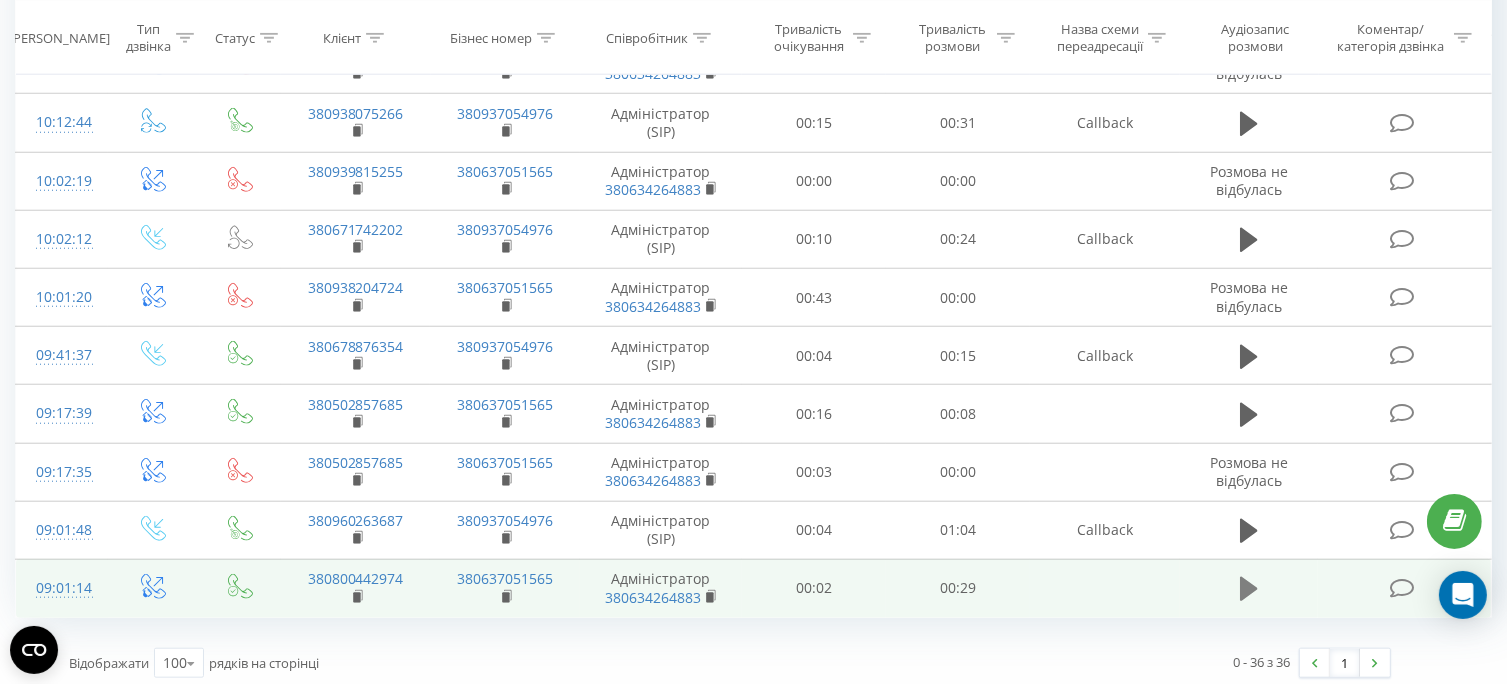 click 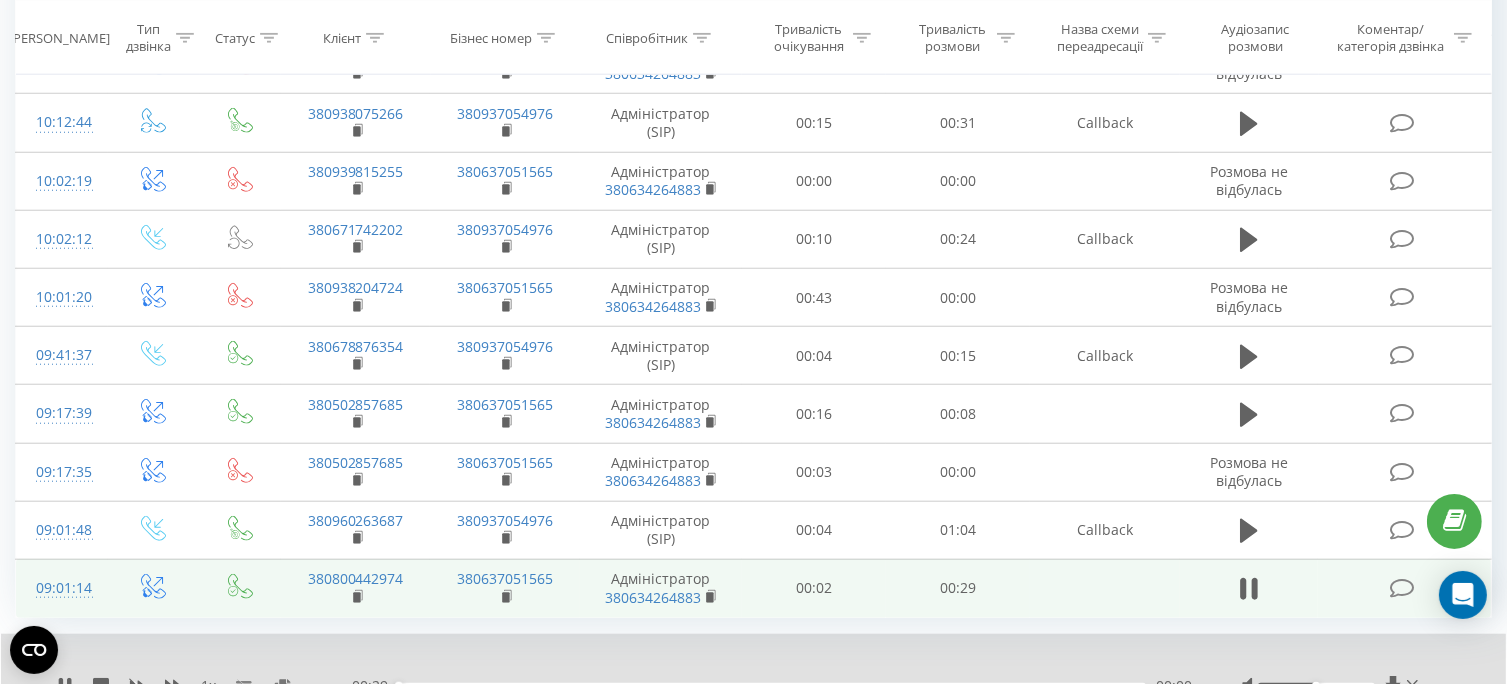 click on "- 00:29 00:00   00:00" at bounding box center [769, 686] 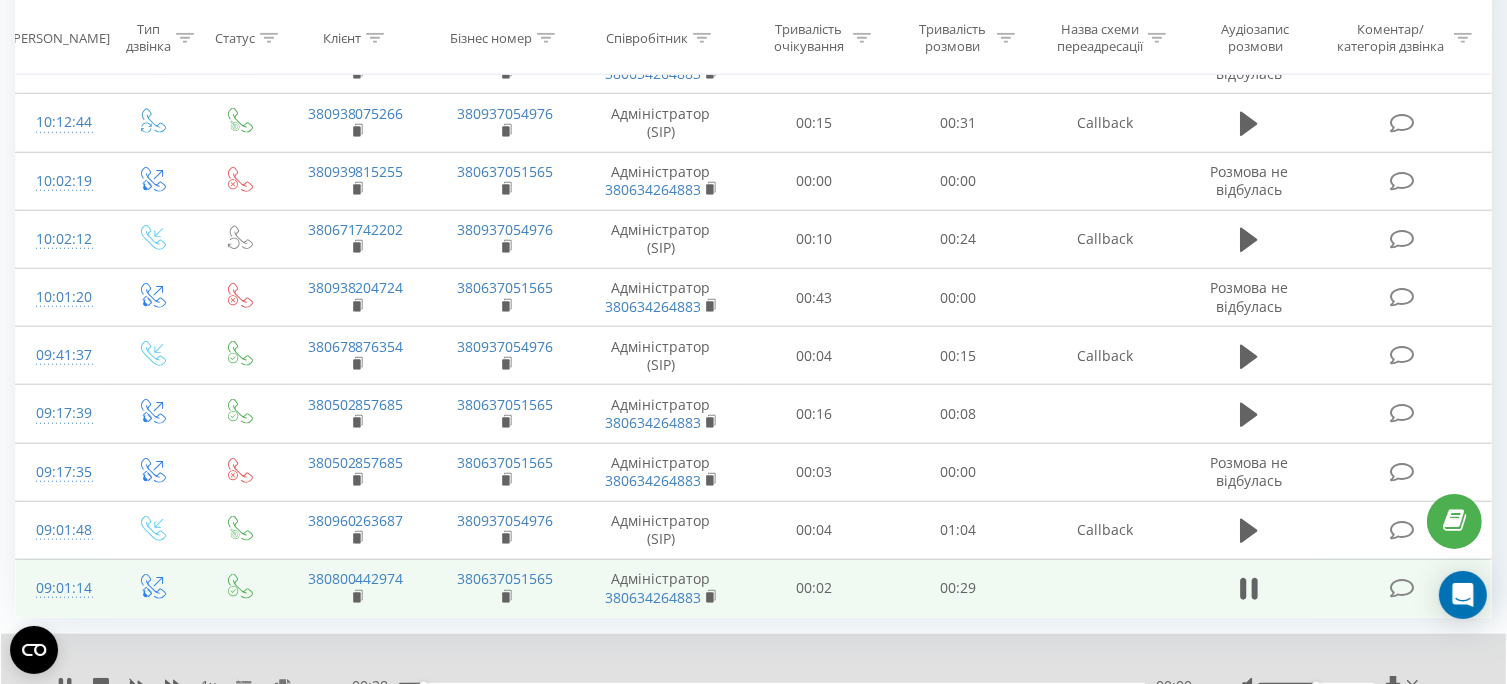 click on "00:00" at bounding box center [772, 686] 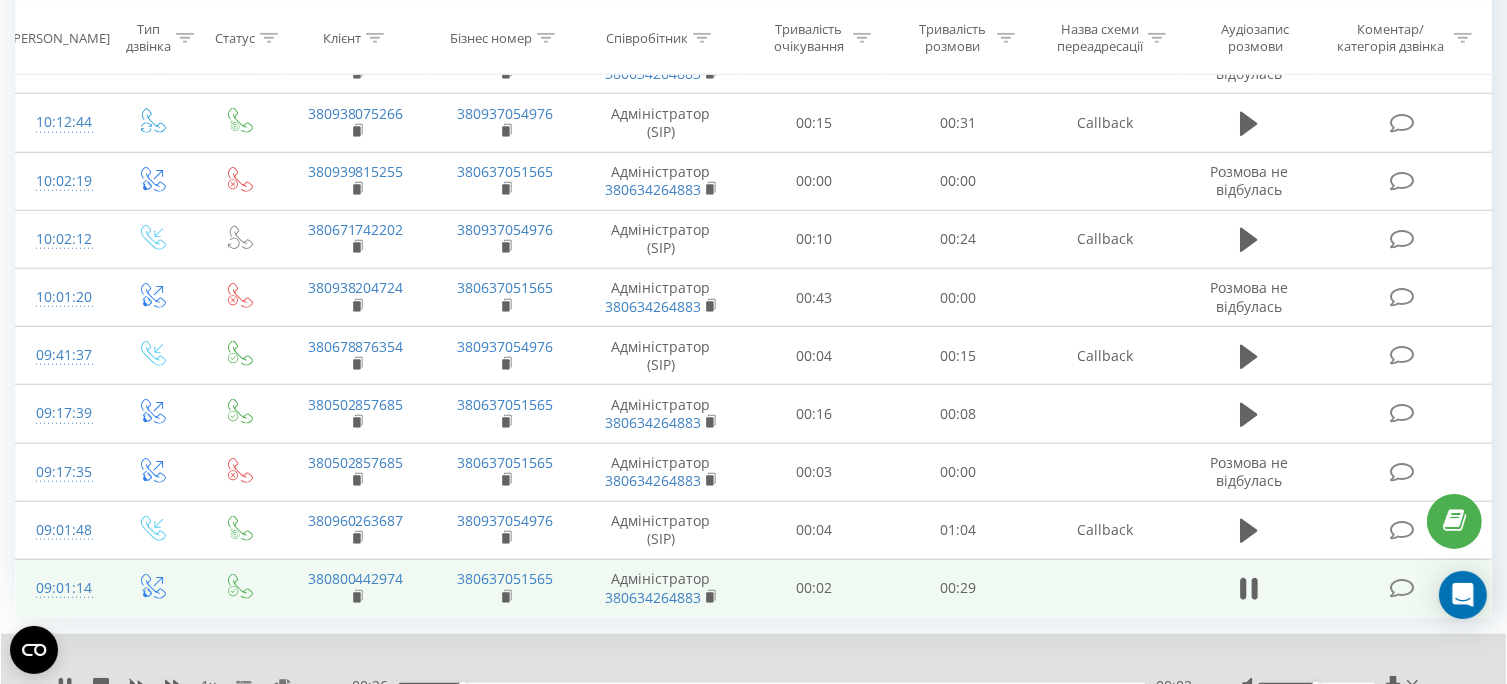 scroll, scrollTop: 1854, scrollLeft: 0, axis: vertical 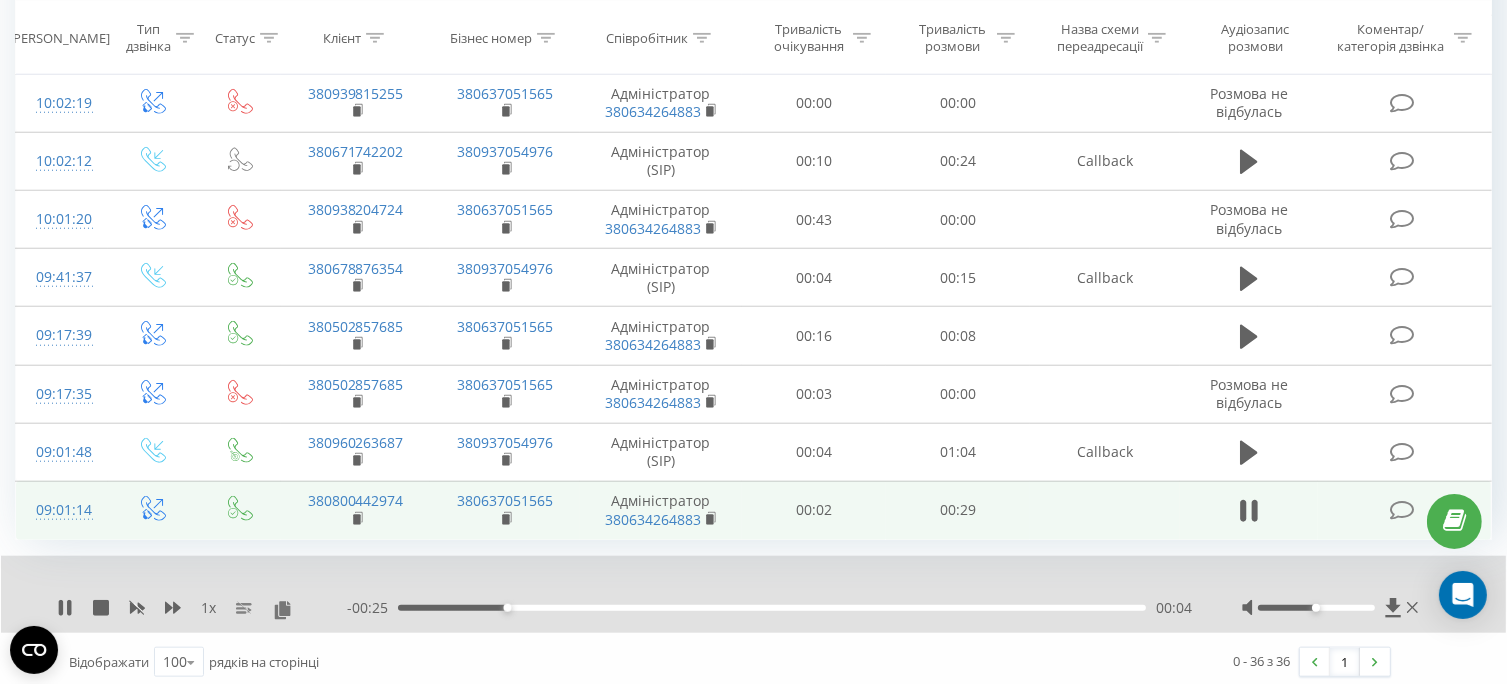 click at bounding box center [1332, 608] 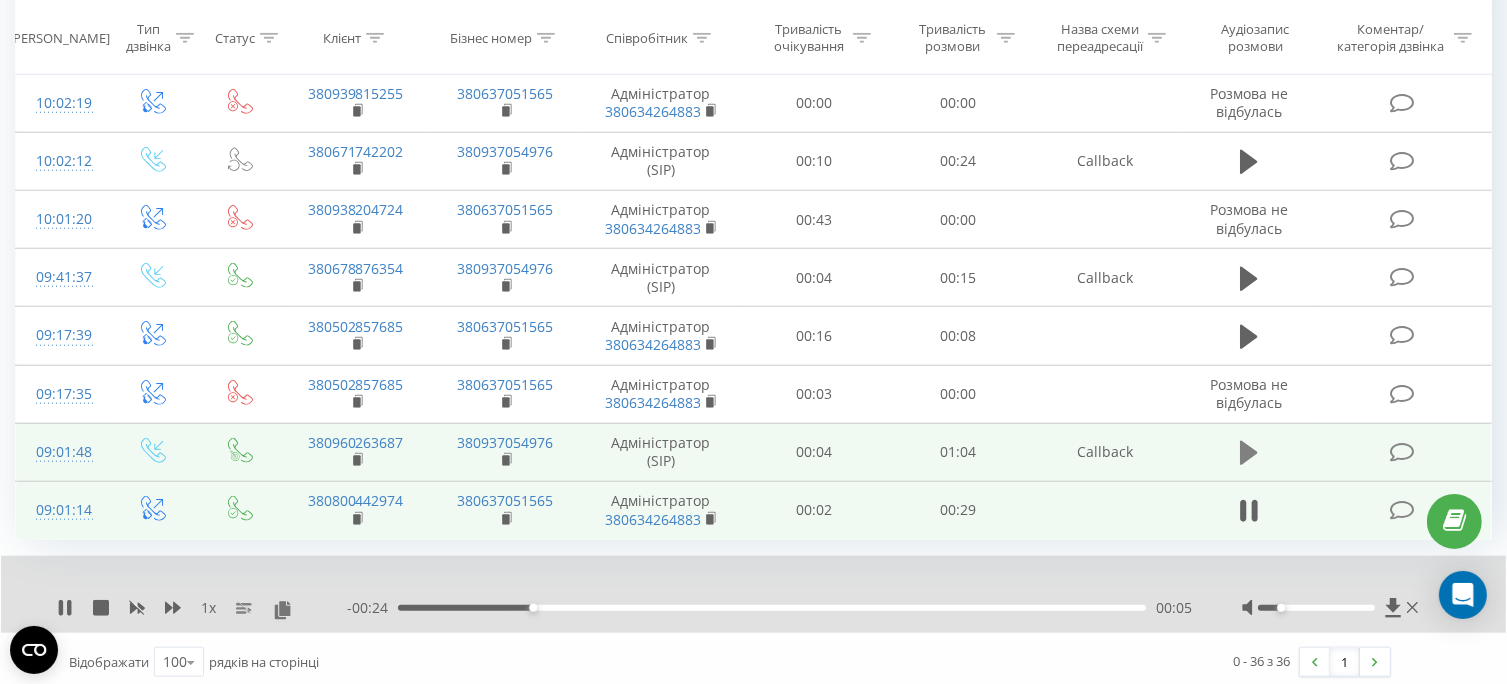 click 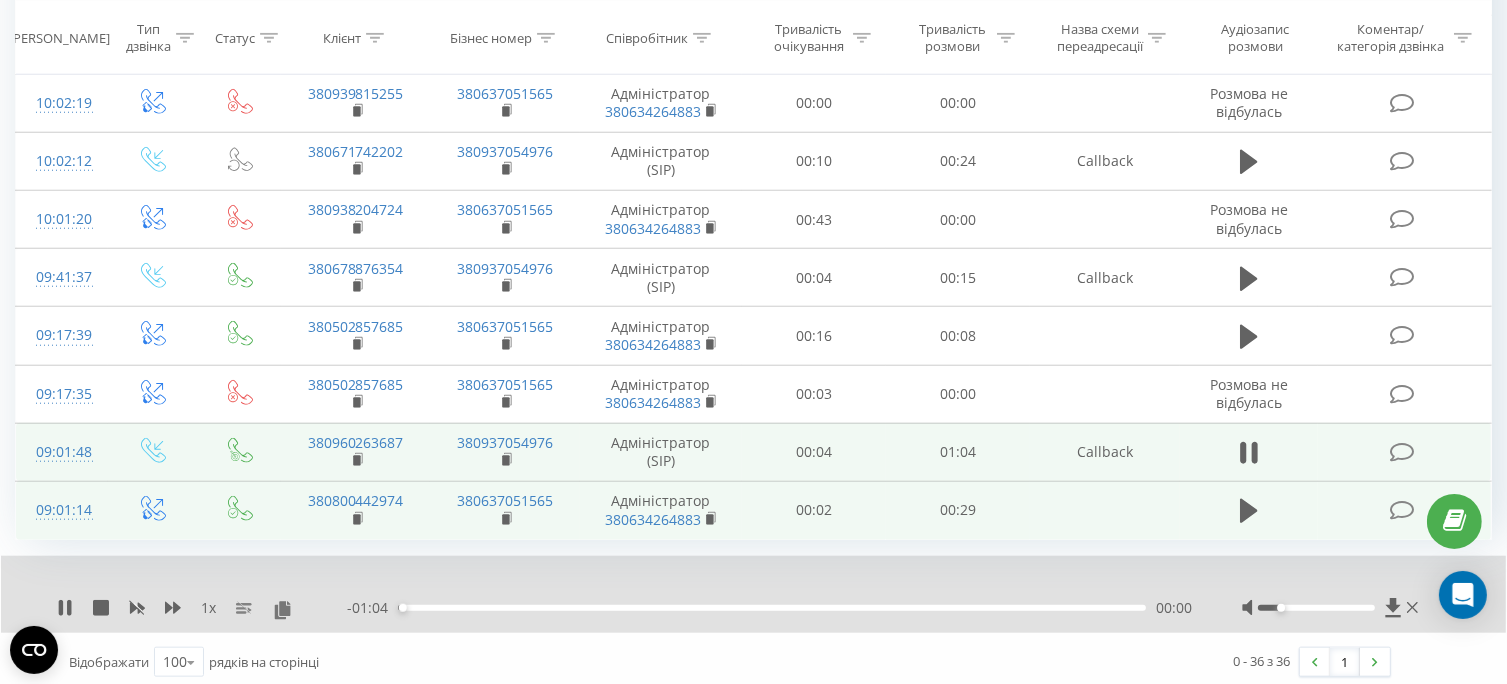 click on "00:00" at bounding box center (772, 608) 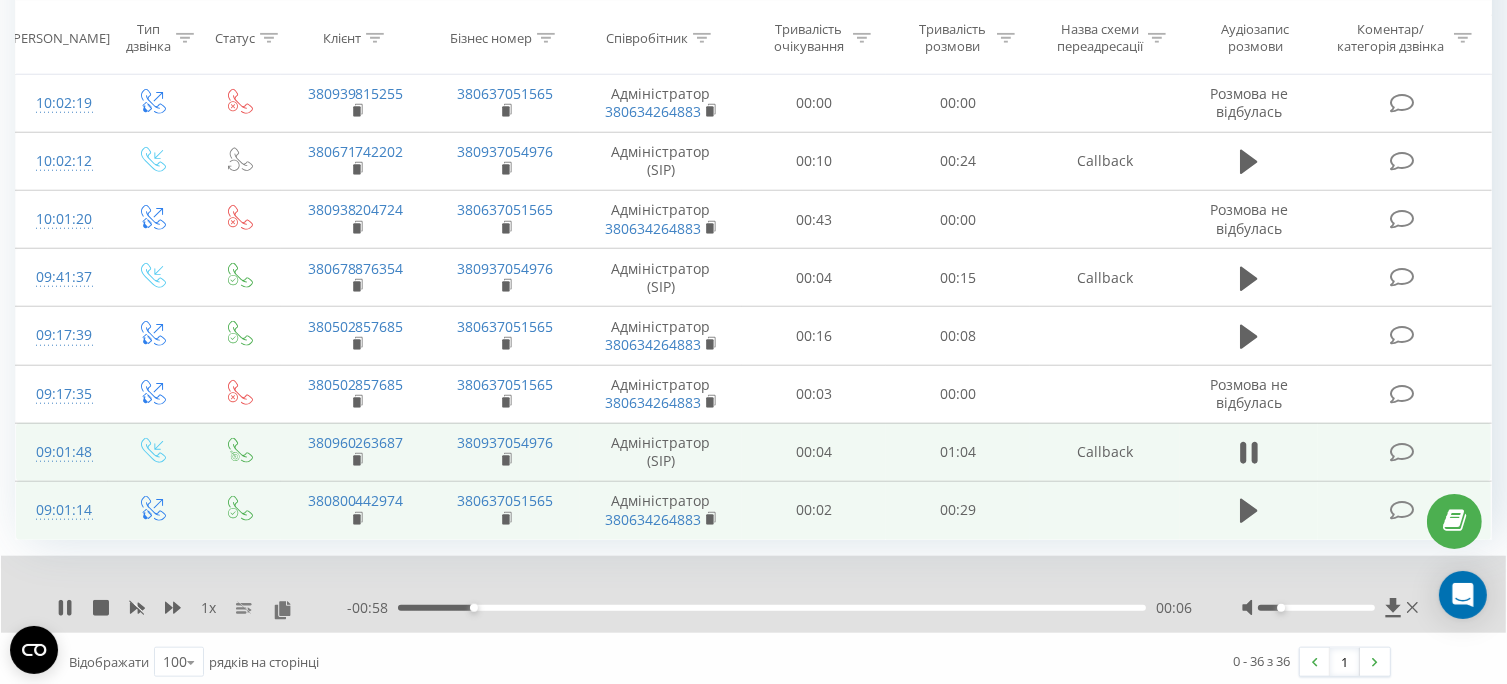 click at bounding box center [1316, 608] 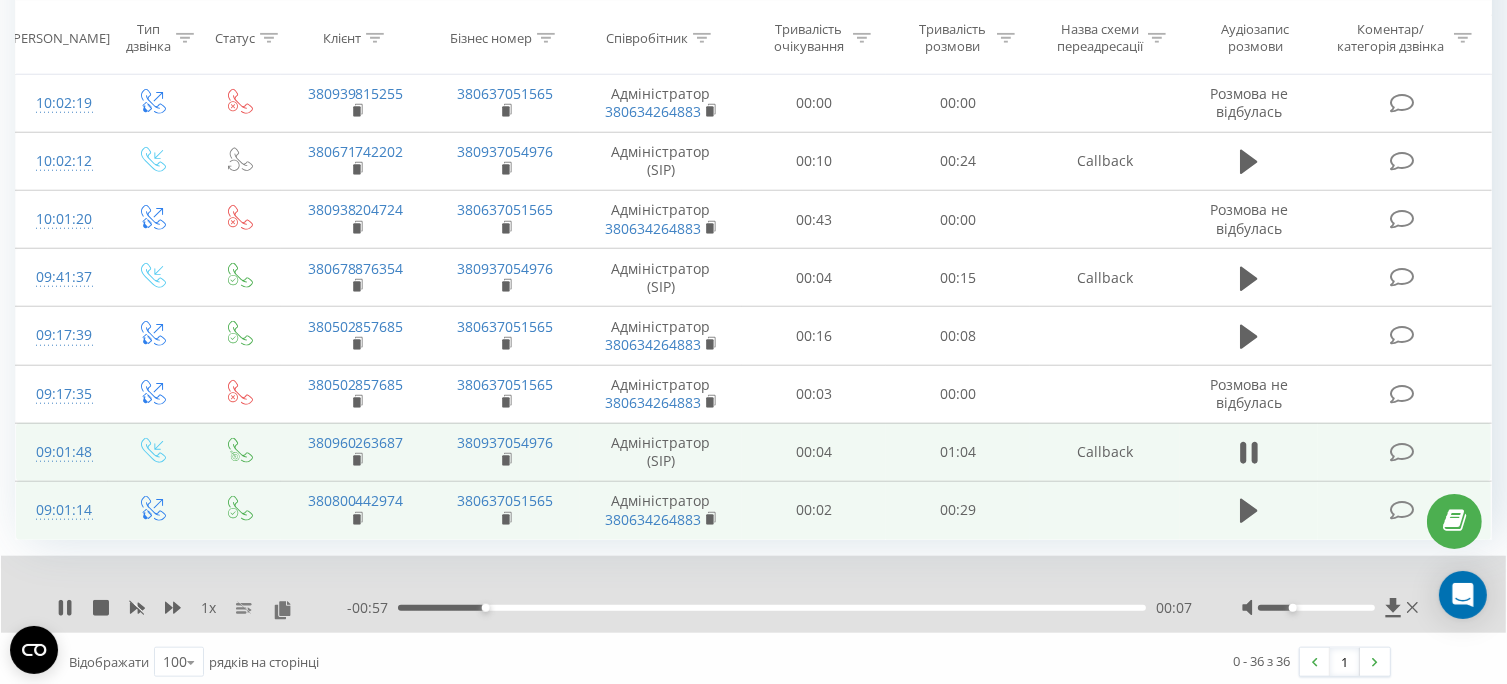click at bounding box center (1316, 608) 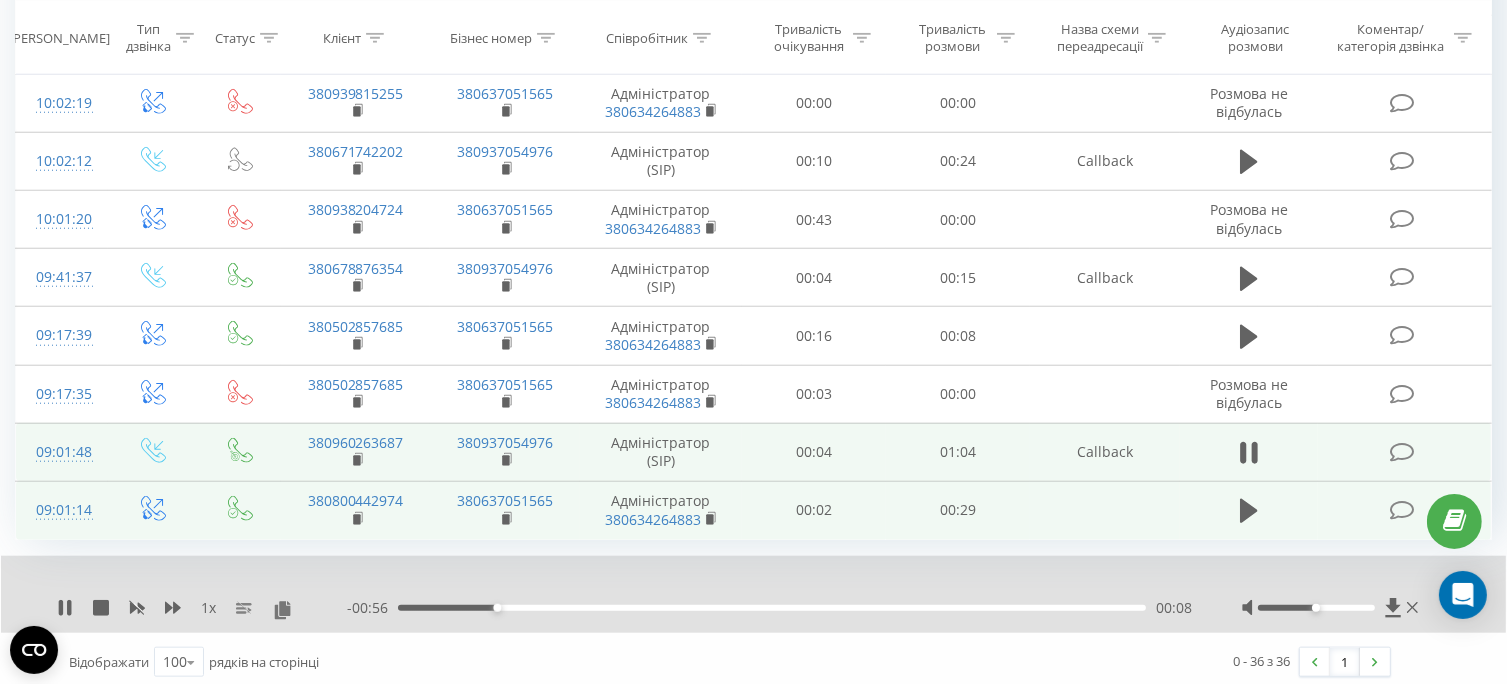 click at bounding box center [1316, 608] 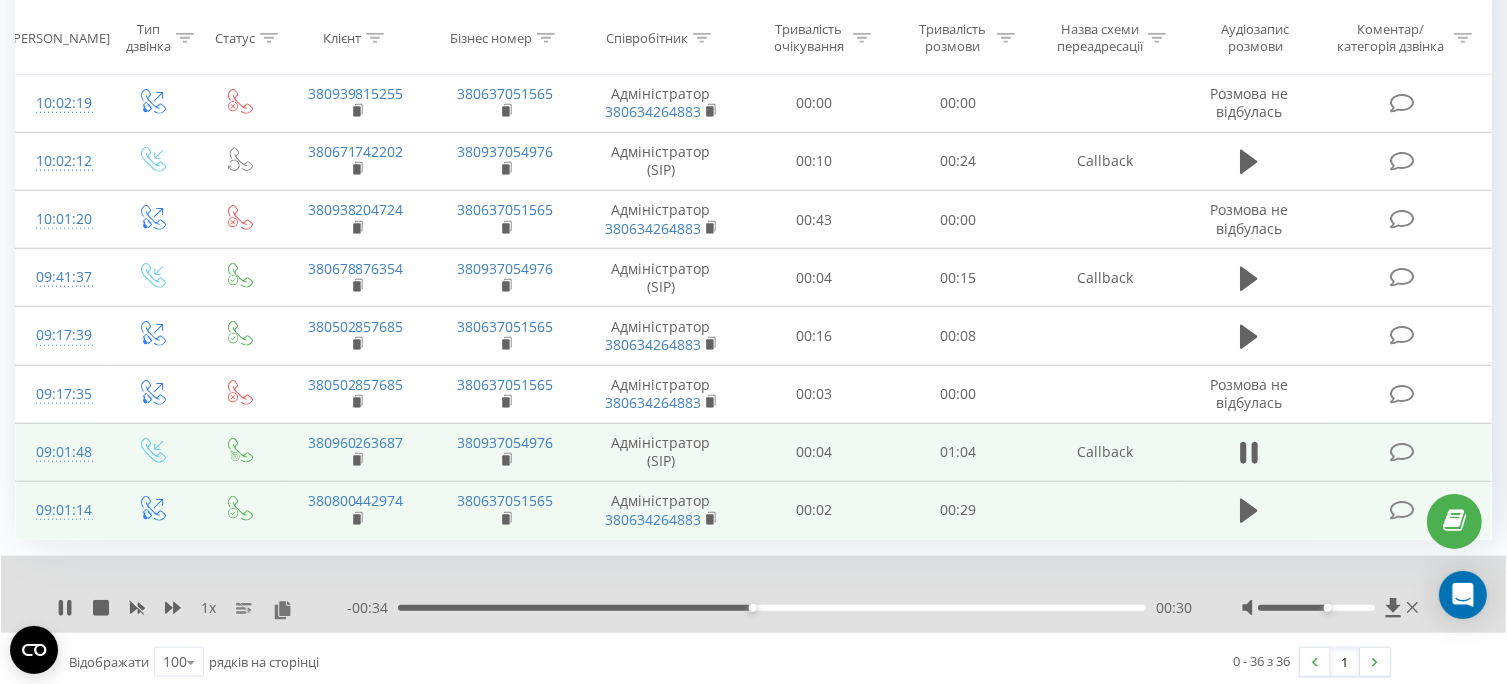 click on "00:30" at bounding box center [772, 608] 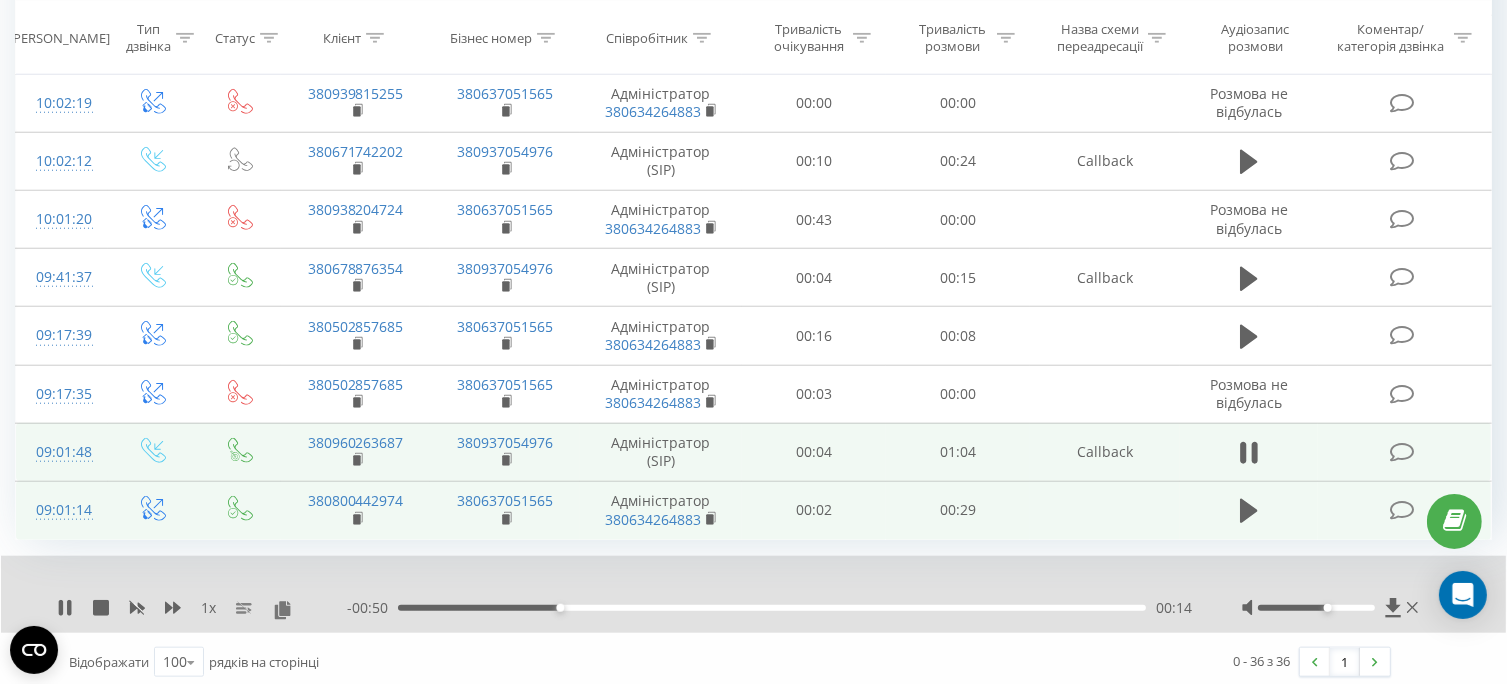 click on "- 00:50 00:14   00:14" at bounding box center [769, 608] 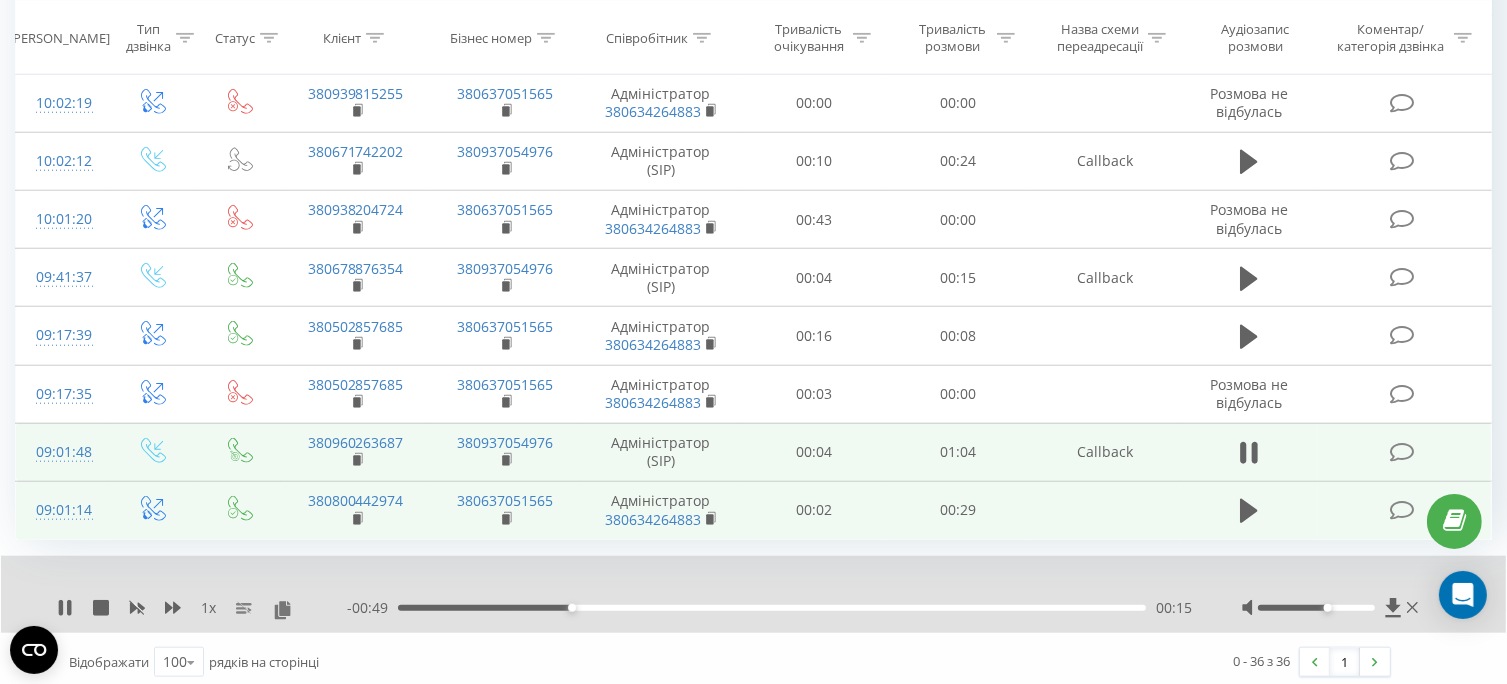 click on "00:15" at bounding box center (772, 608) 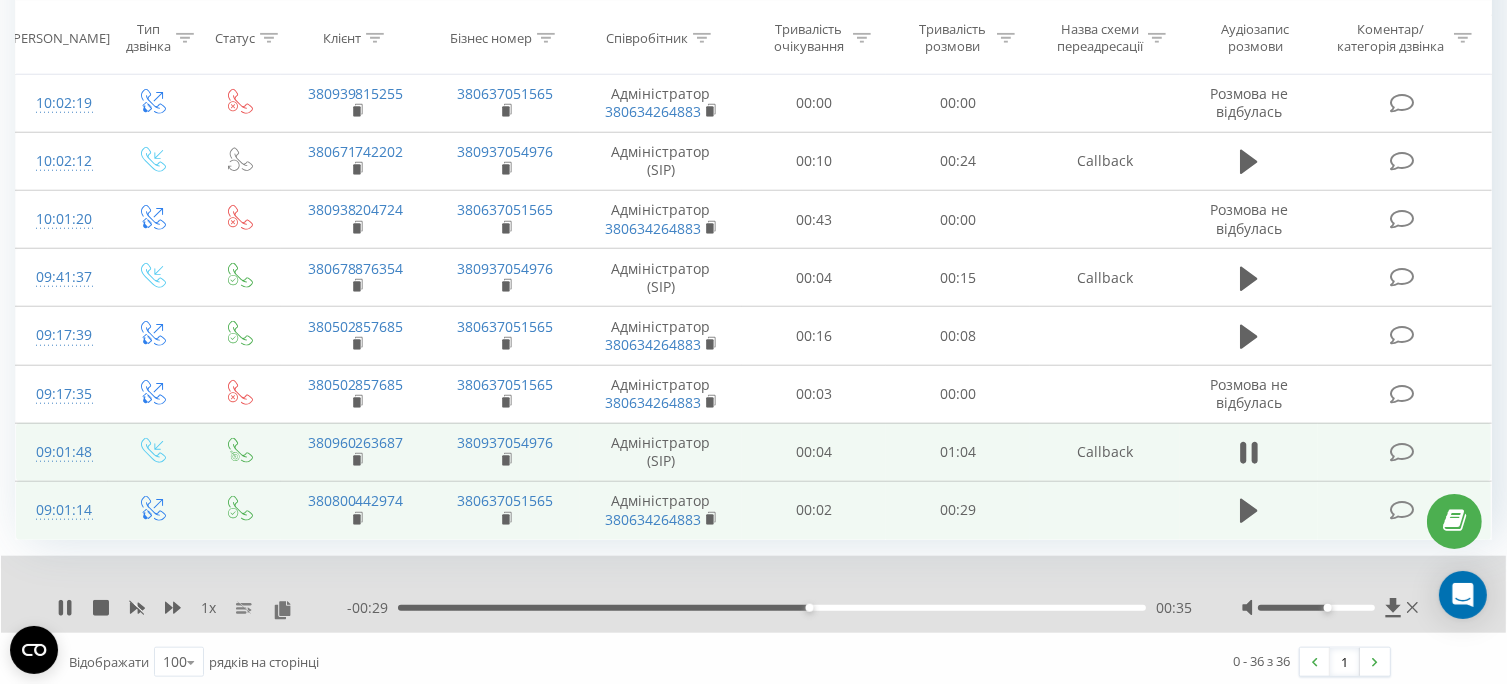 click on "- 00:29 00:35   00:35" at bounding box center [769, 608] 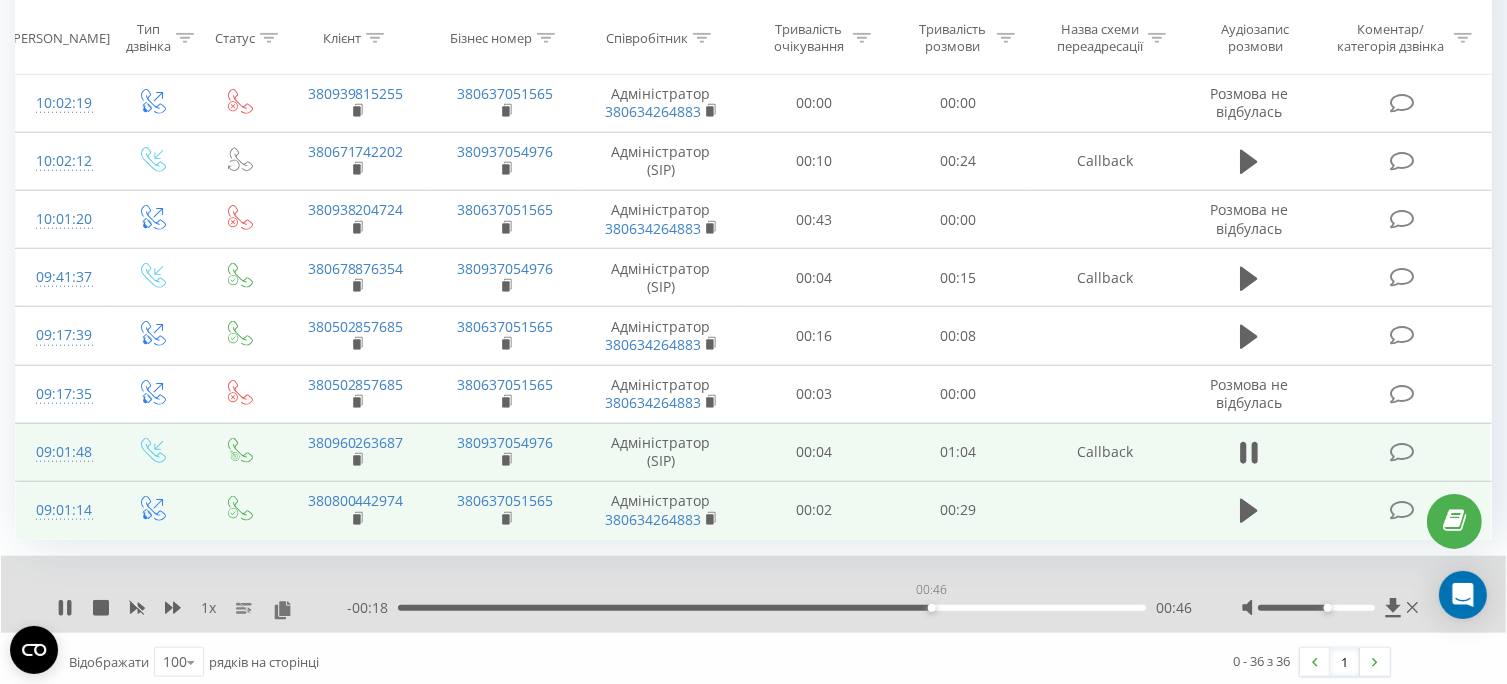 click on "00:46" at bounding box center (772, 608) 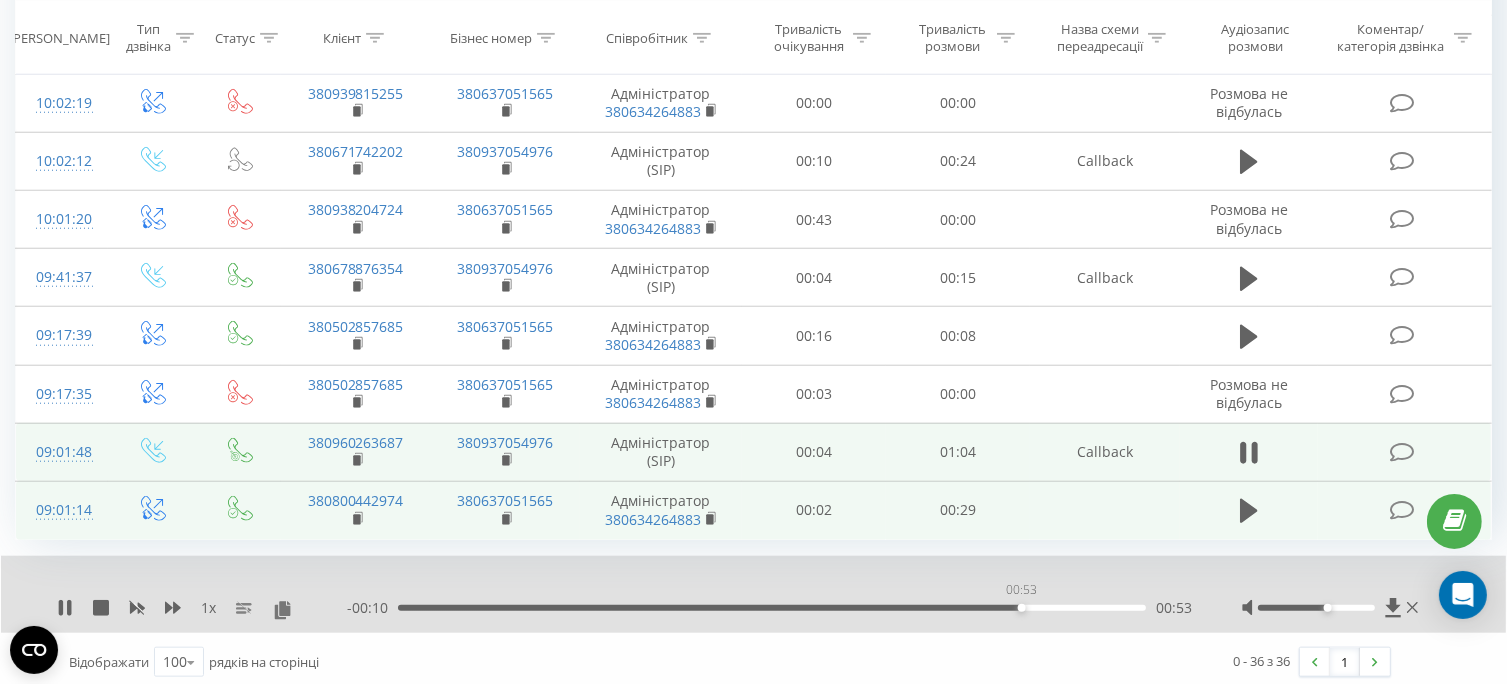 click on "00:53" at bounding box center (772, 608) 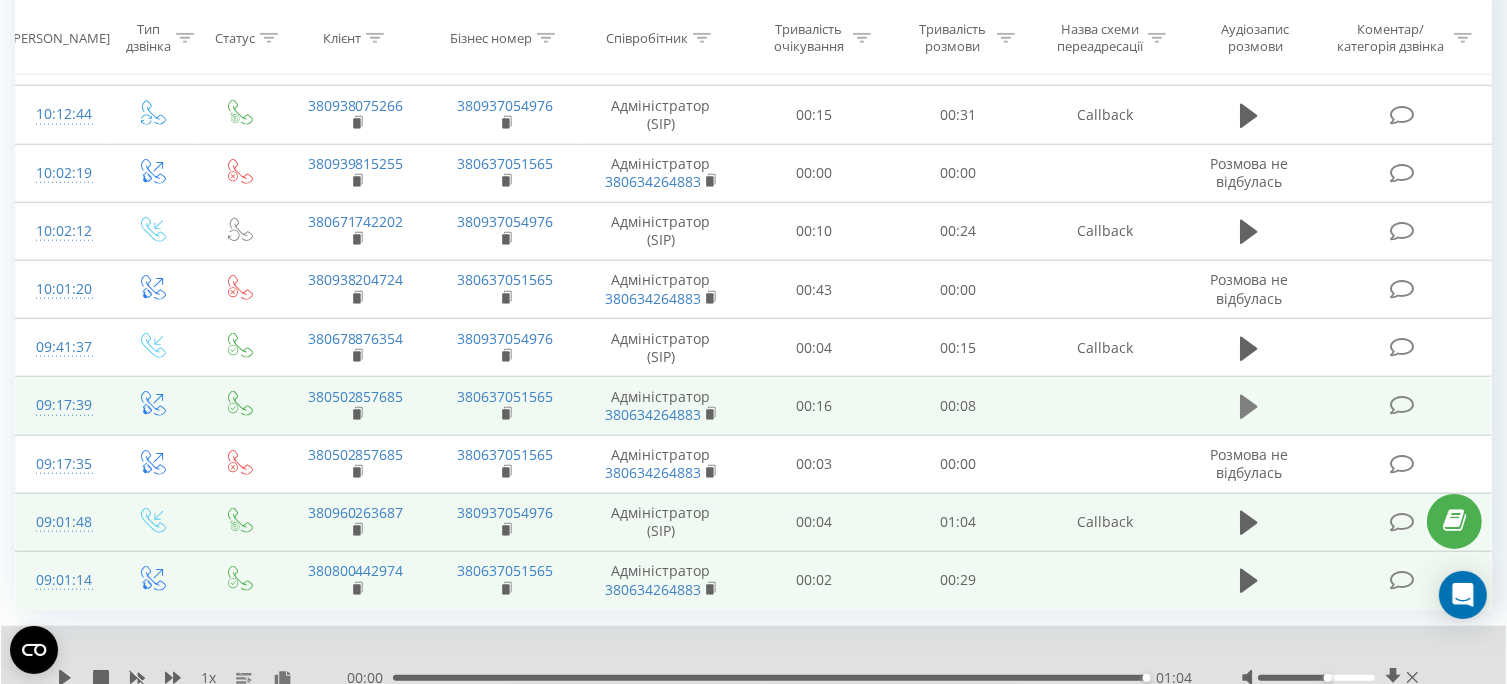 scroll, scrollTop: 1754, scrollLeft: 0, axis: vertical 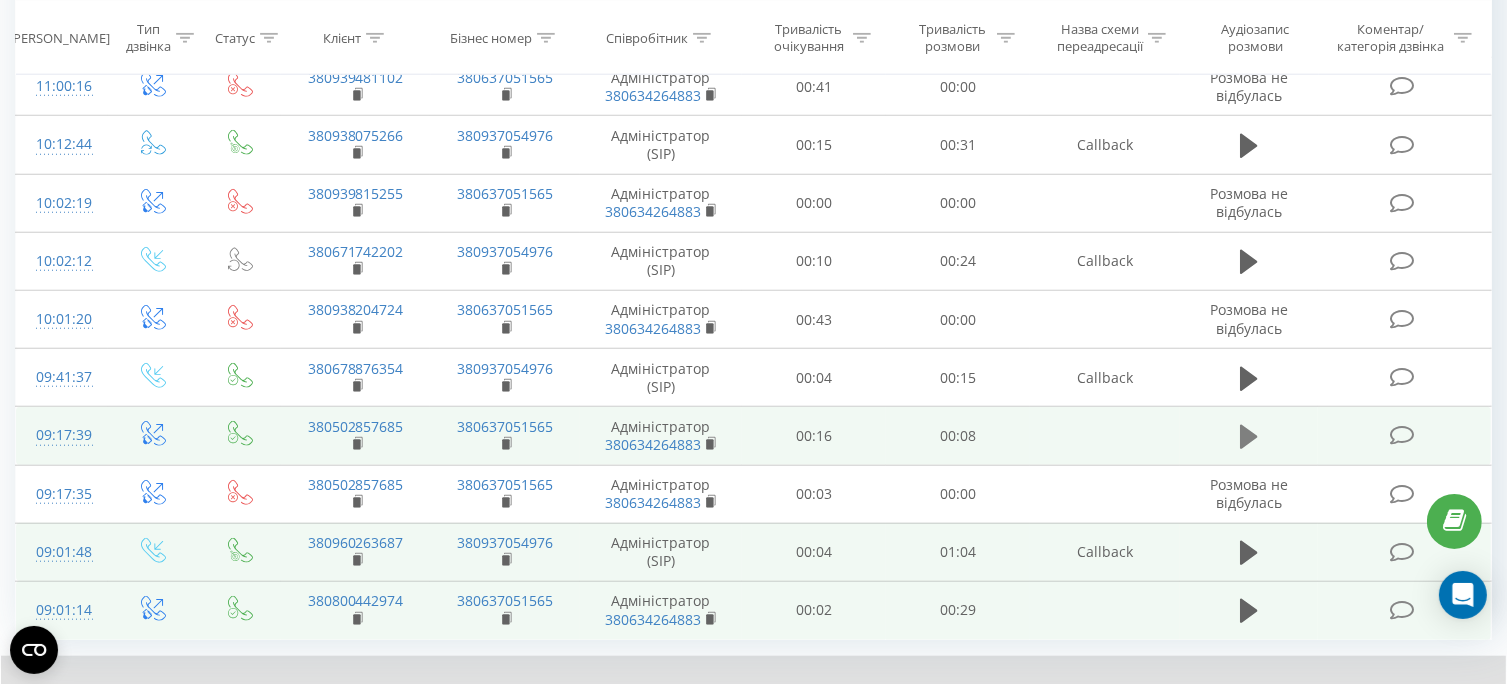 click 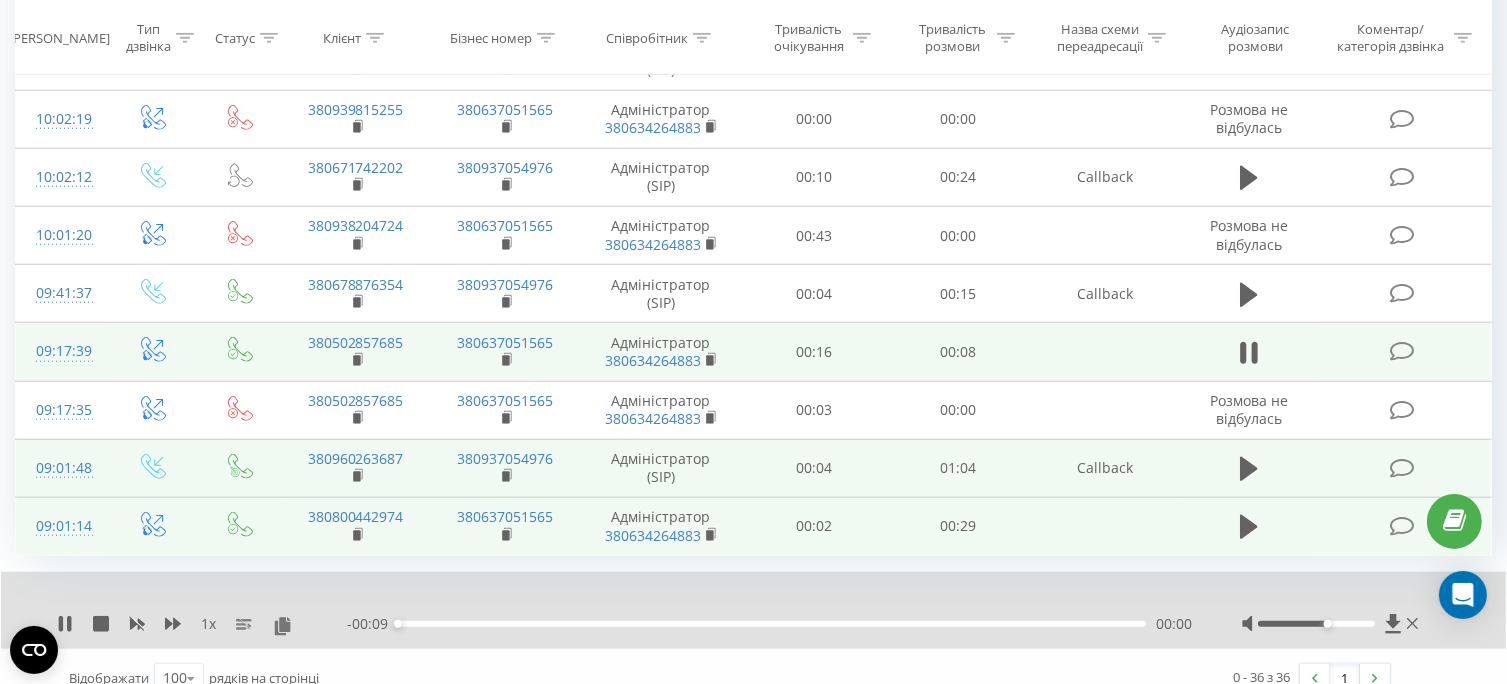scroll, scrollTop: 1854, scrollLeft: 0, axis: vertical 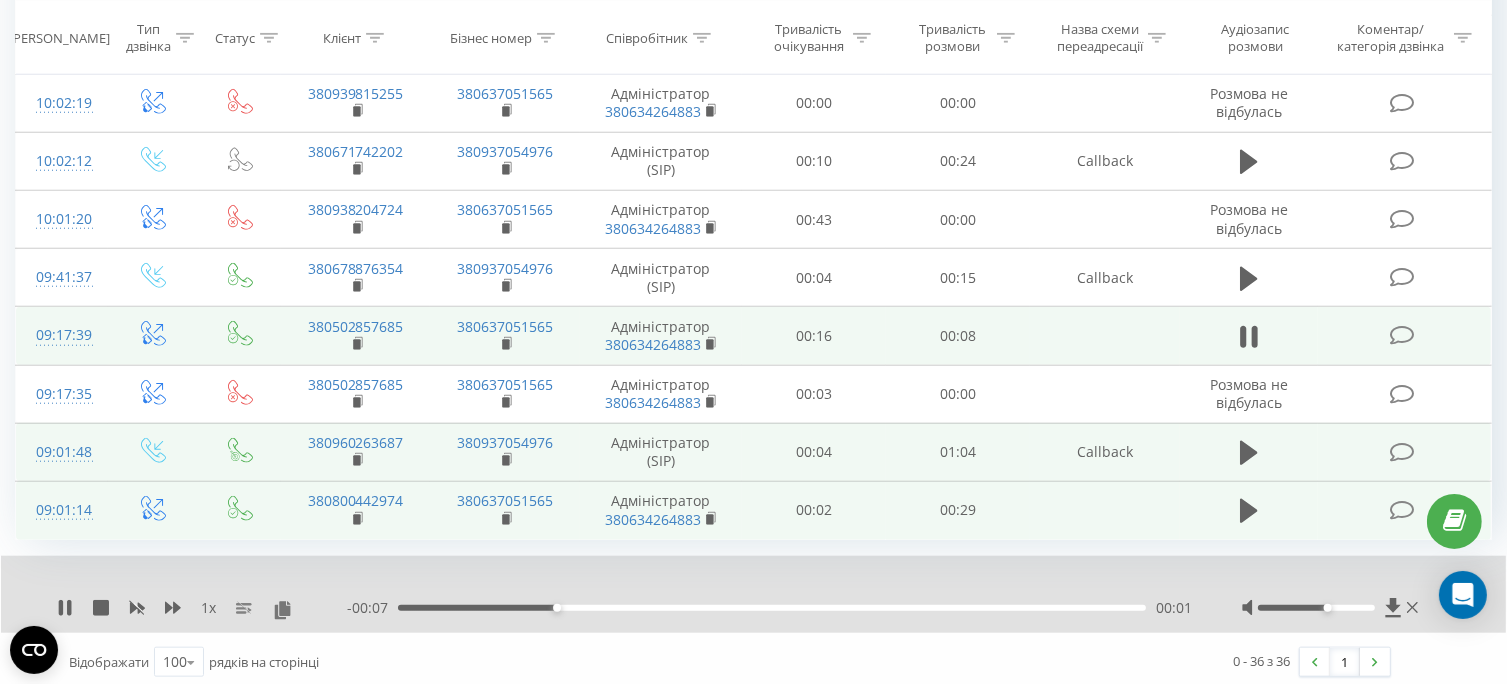 click at bounding box center [1316, 608] 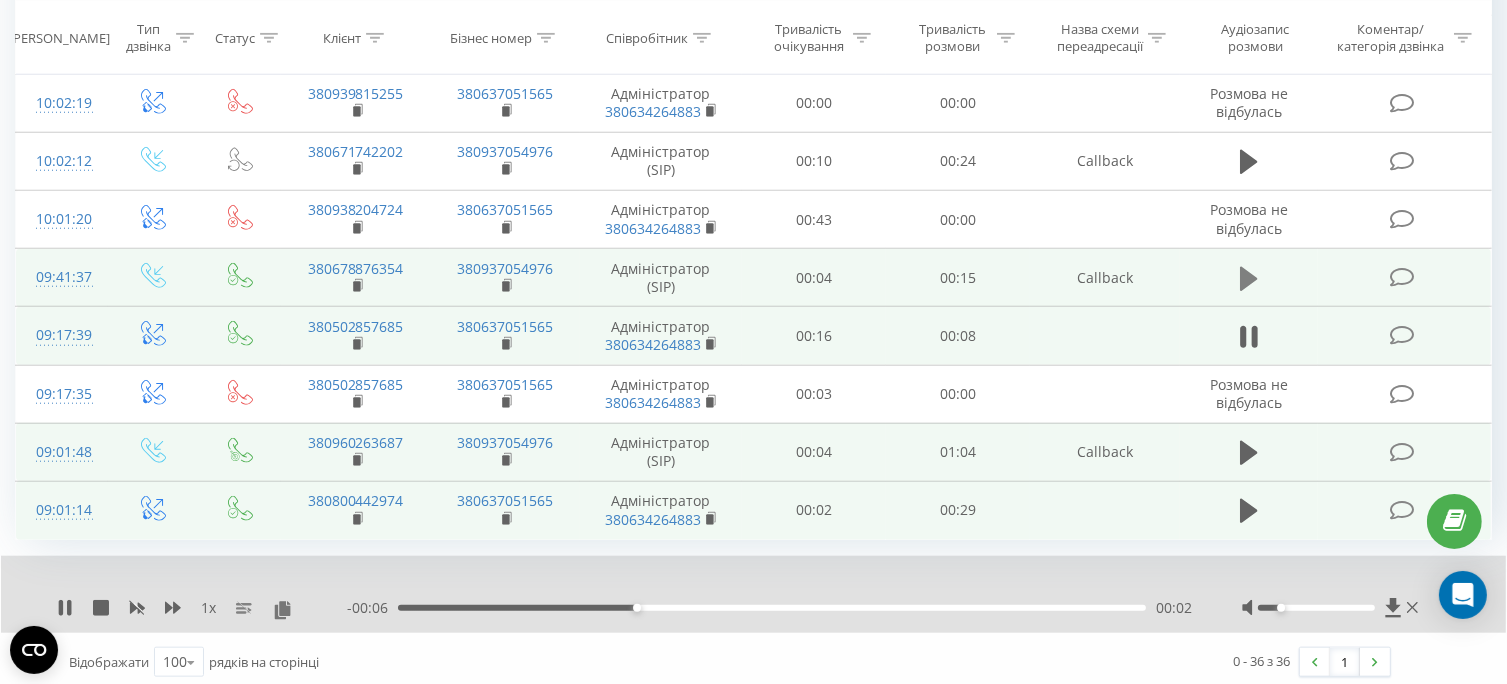click 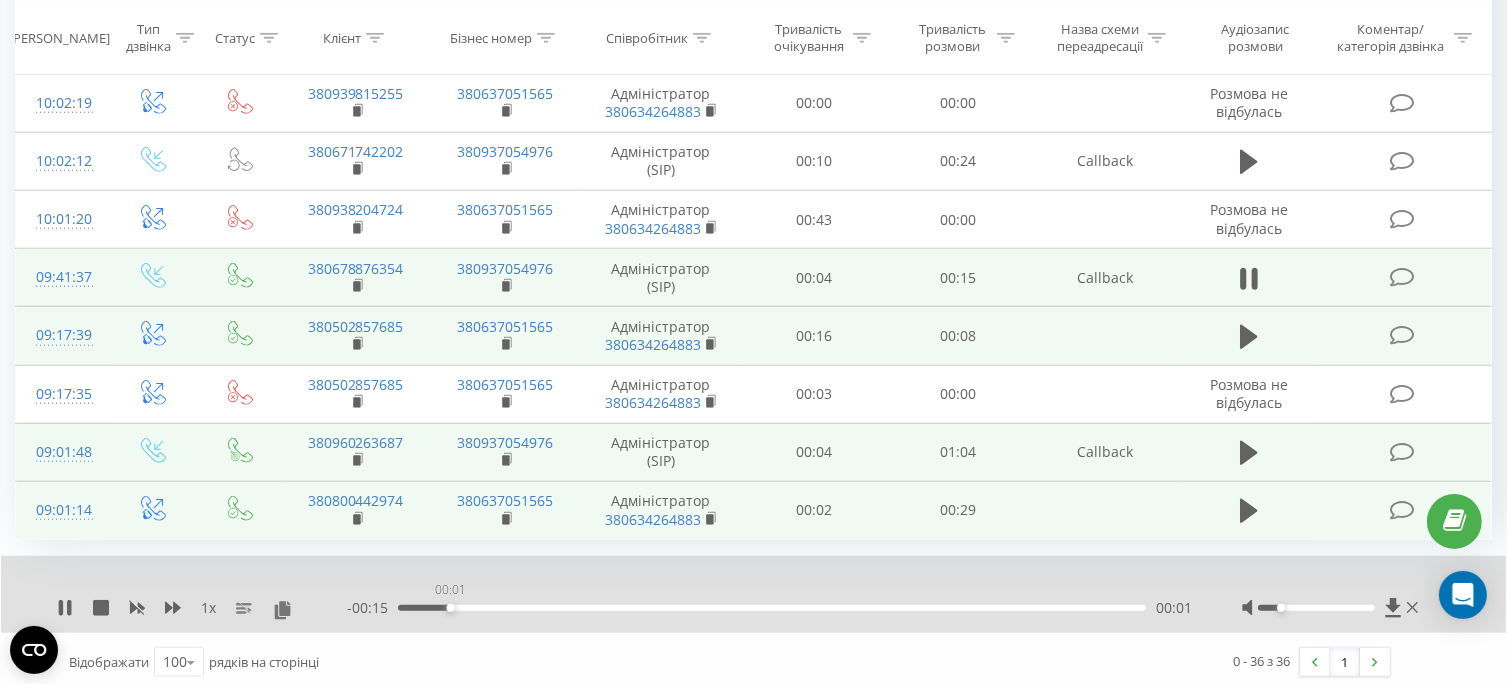 click on "00:01" at bounding box center [772, 608] 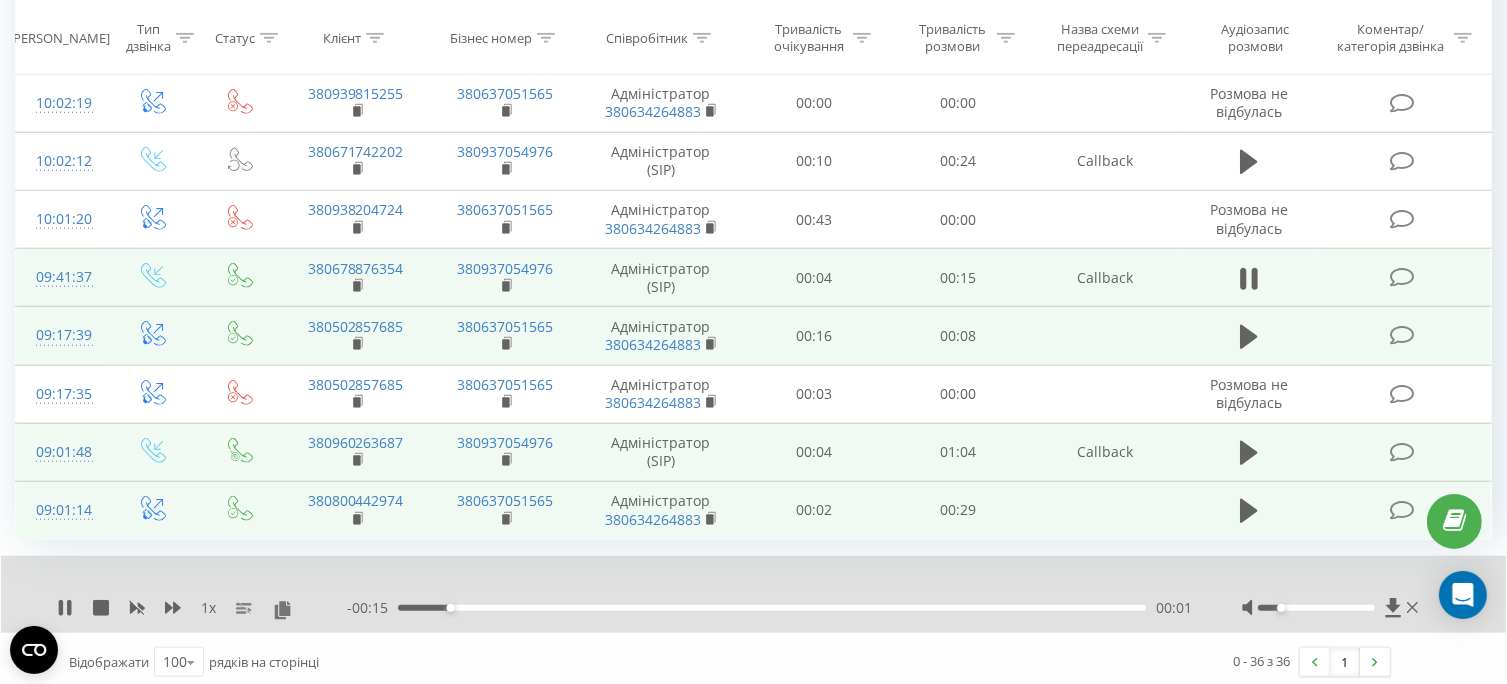 drag, startPoint x: 492, startPoint y: 600, endPoint x: 503, endPoint y: 600, distance: 11 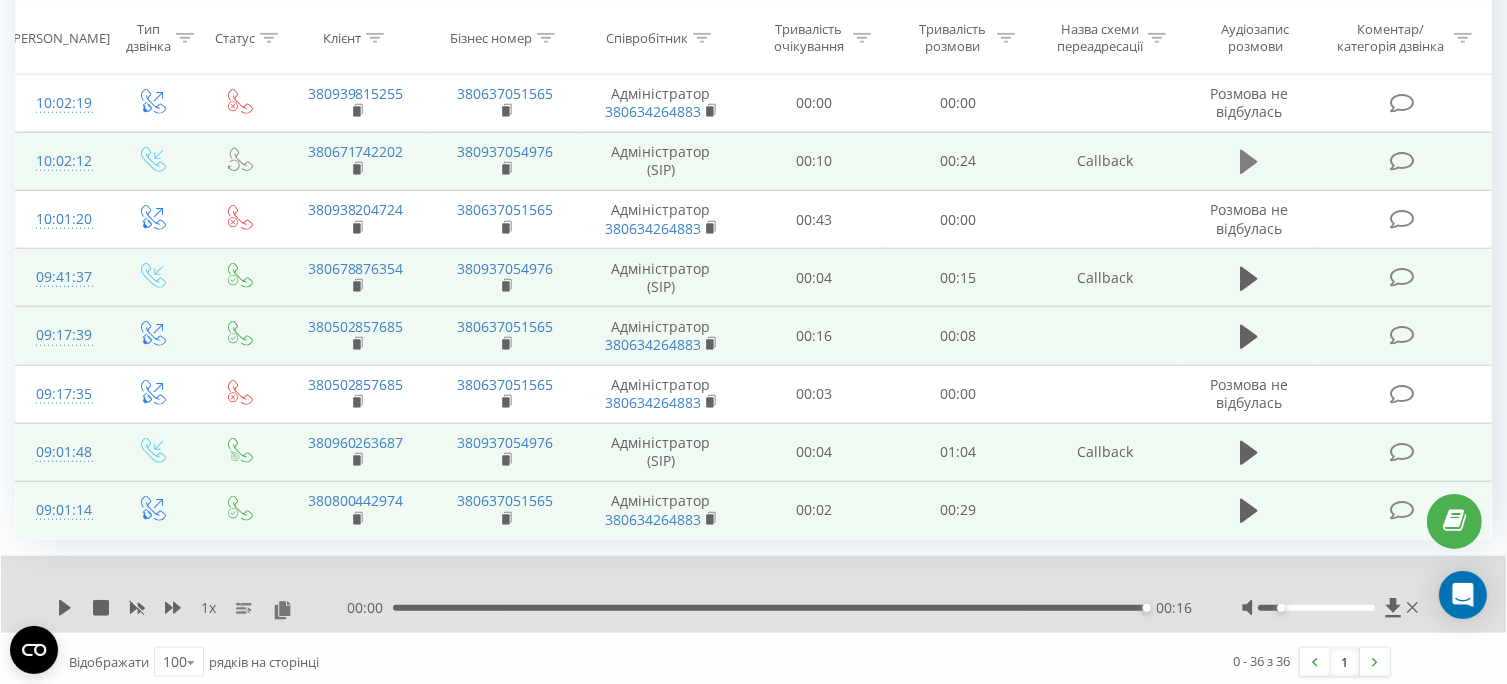 click 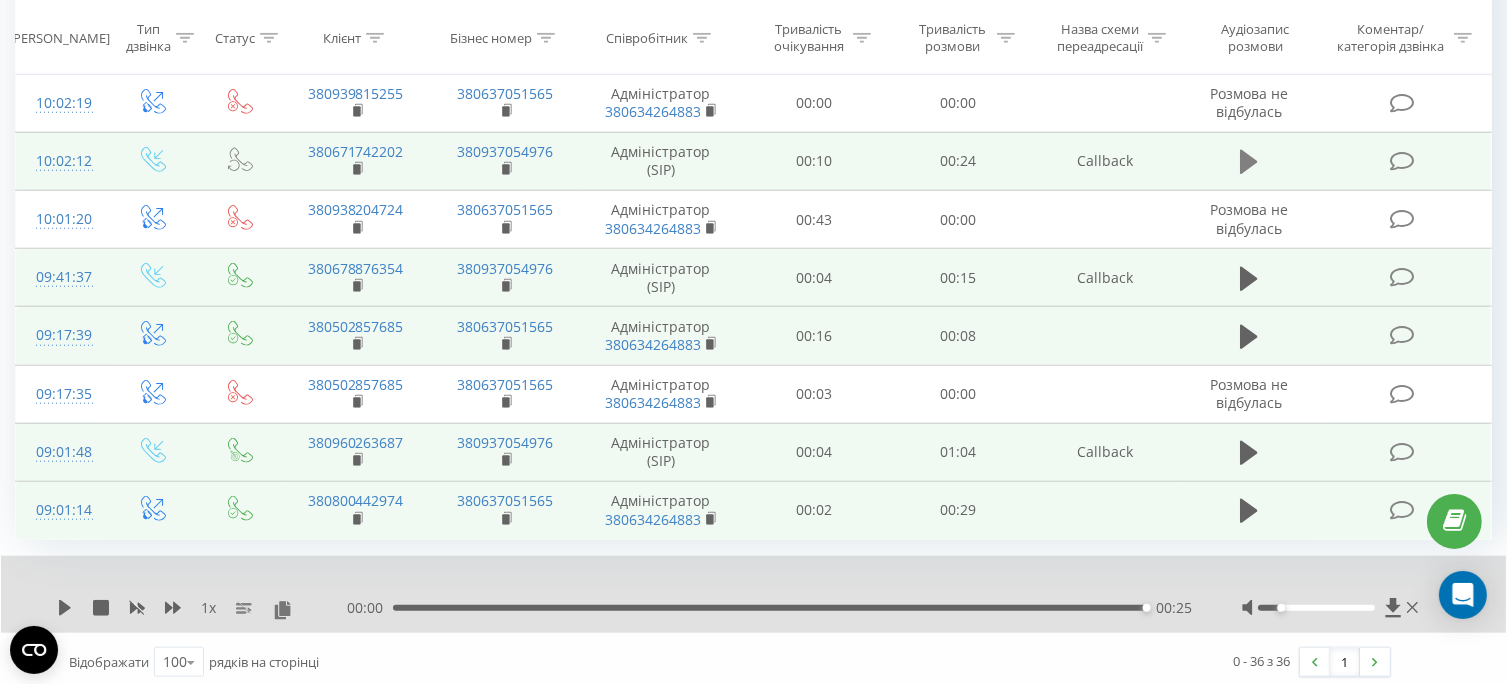 click 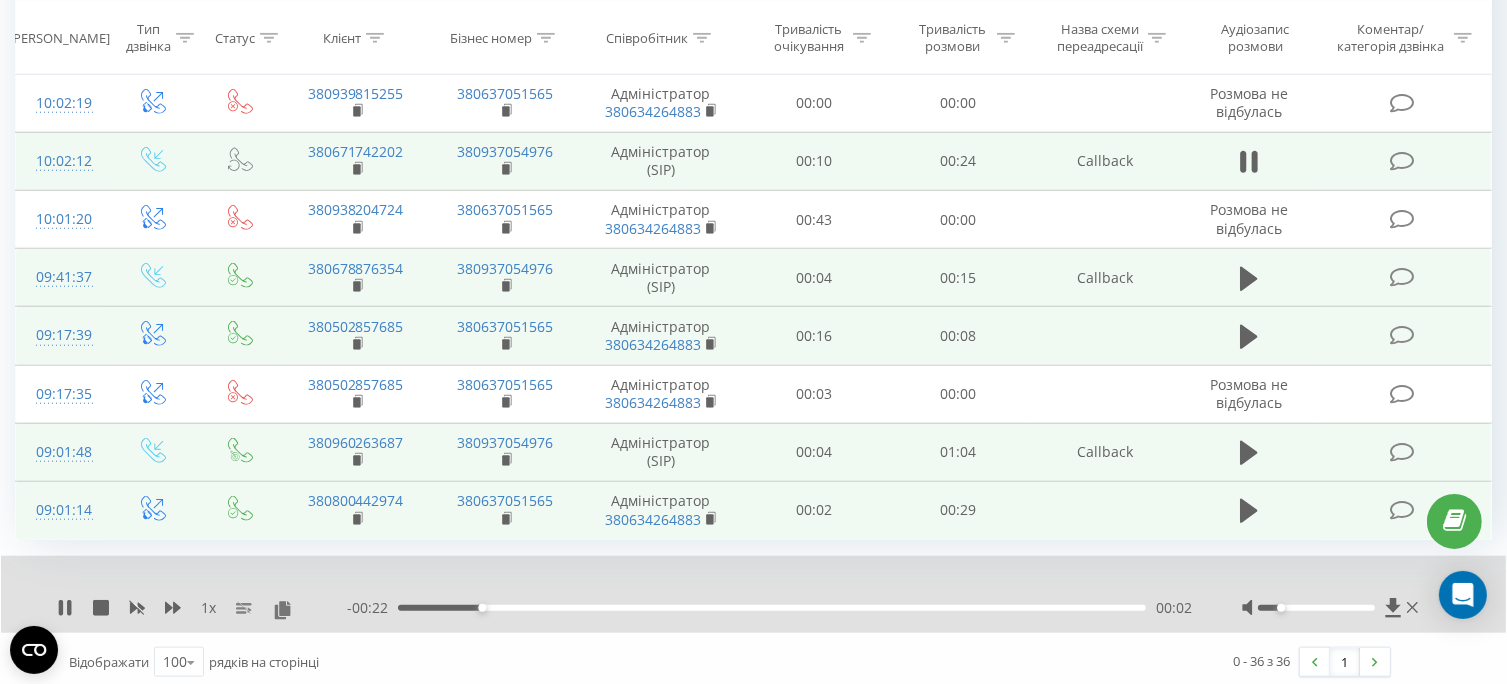 click at bounding box center [1332, 608] 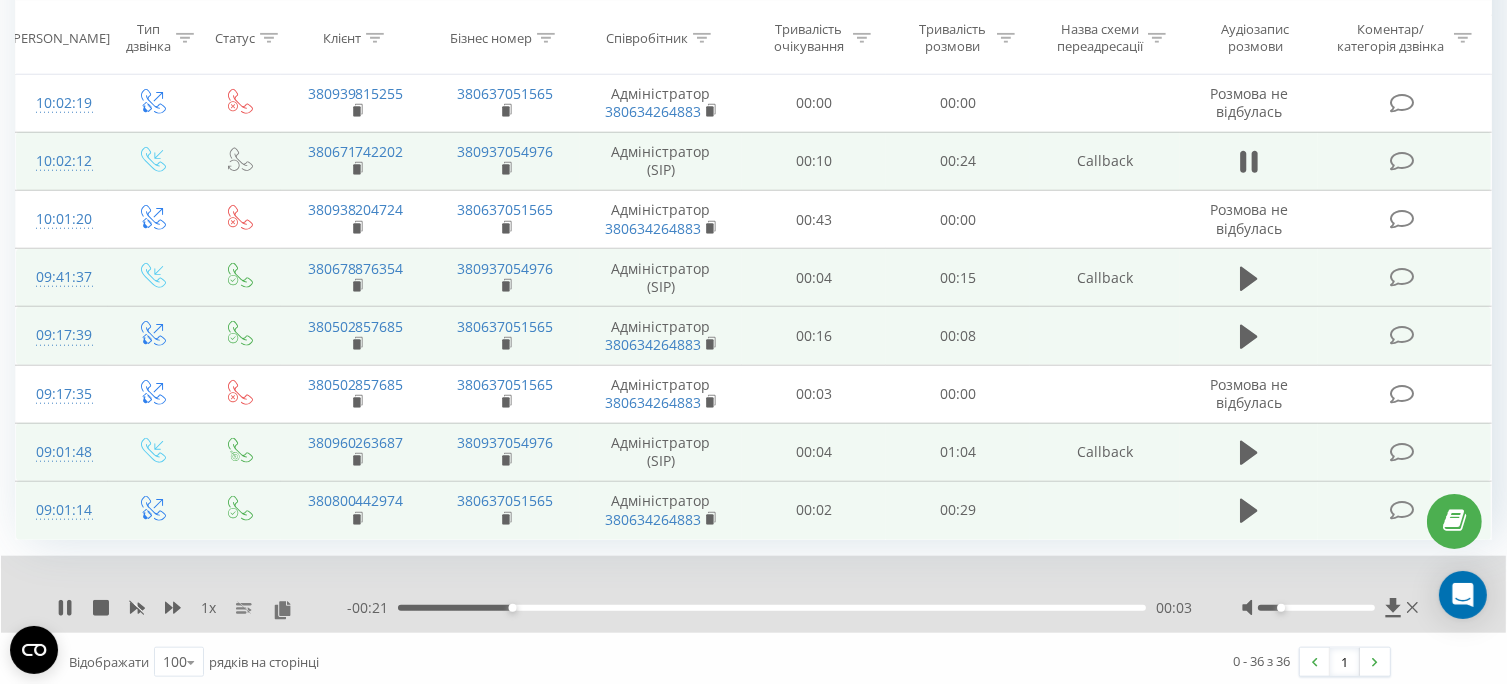 click at bounding box center (1316, 608) 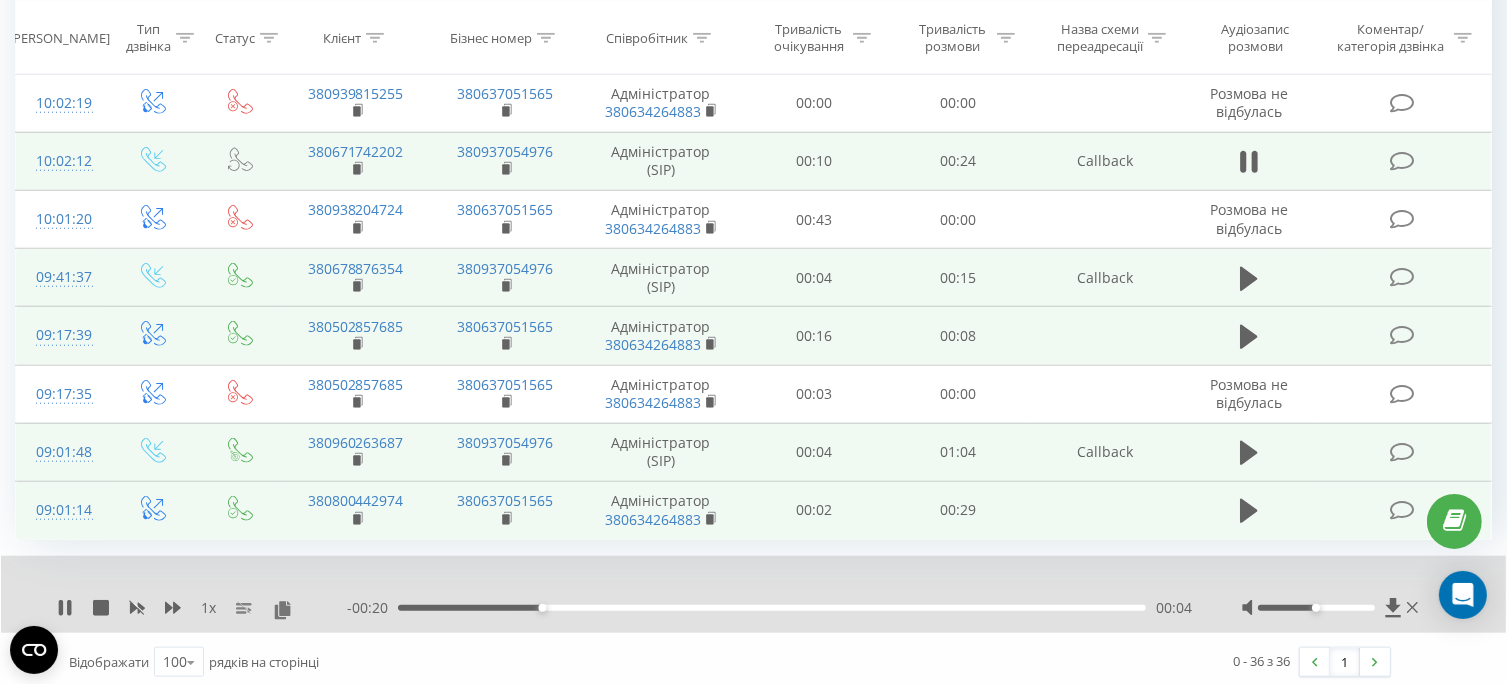 click at bounding box center [1332, 608] 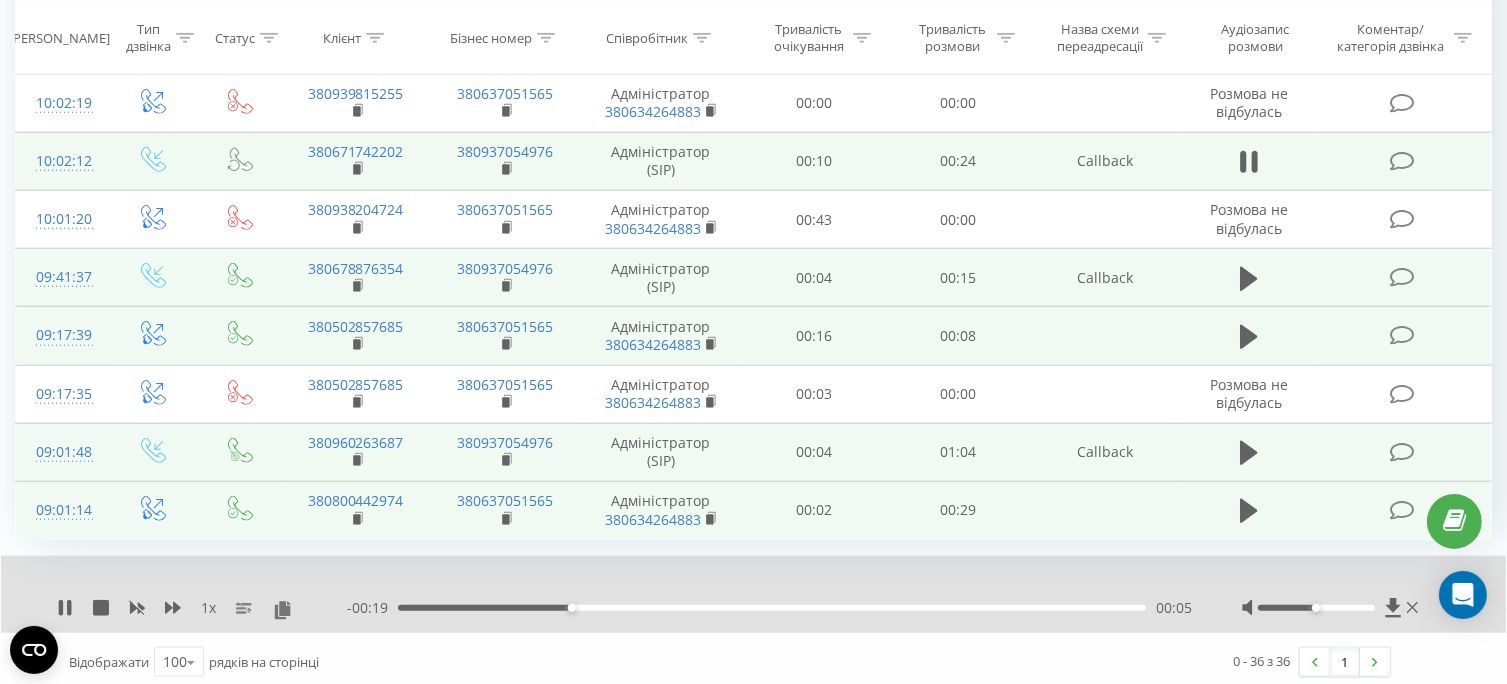 click at bounding box center (1316, 608) 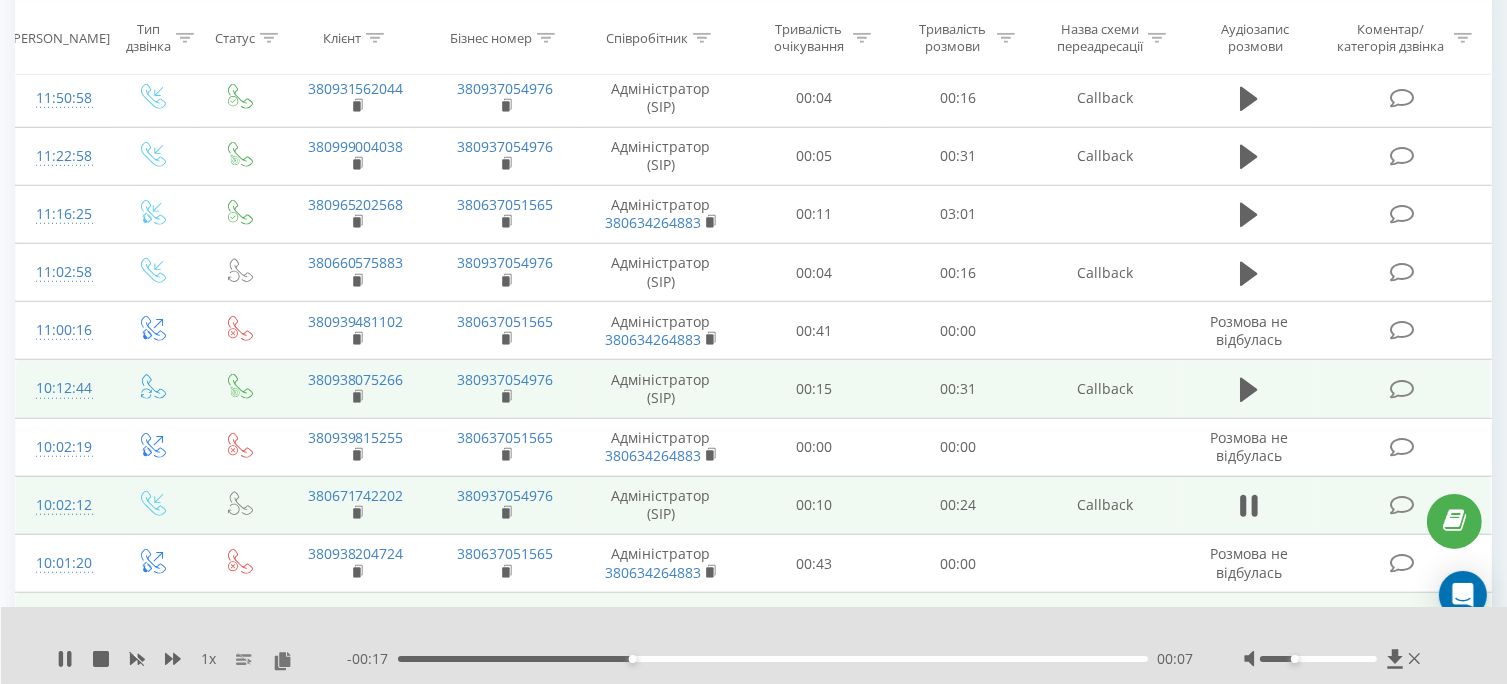 scroll, scrollTop: 1454, scrollLeft: 0, axis: vertical 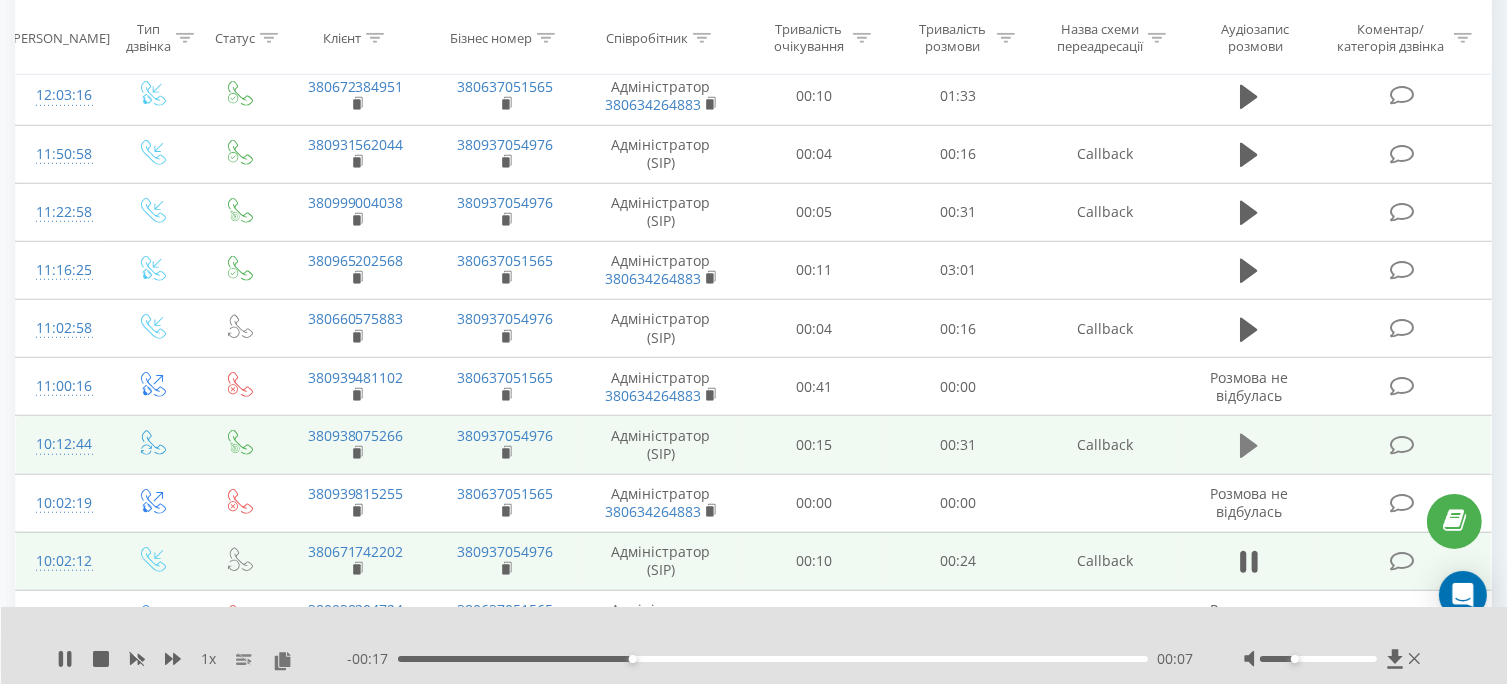 click 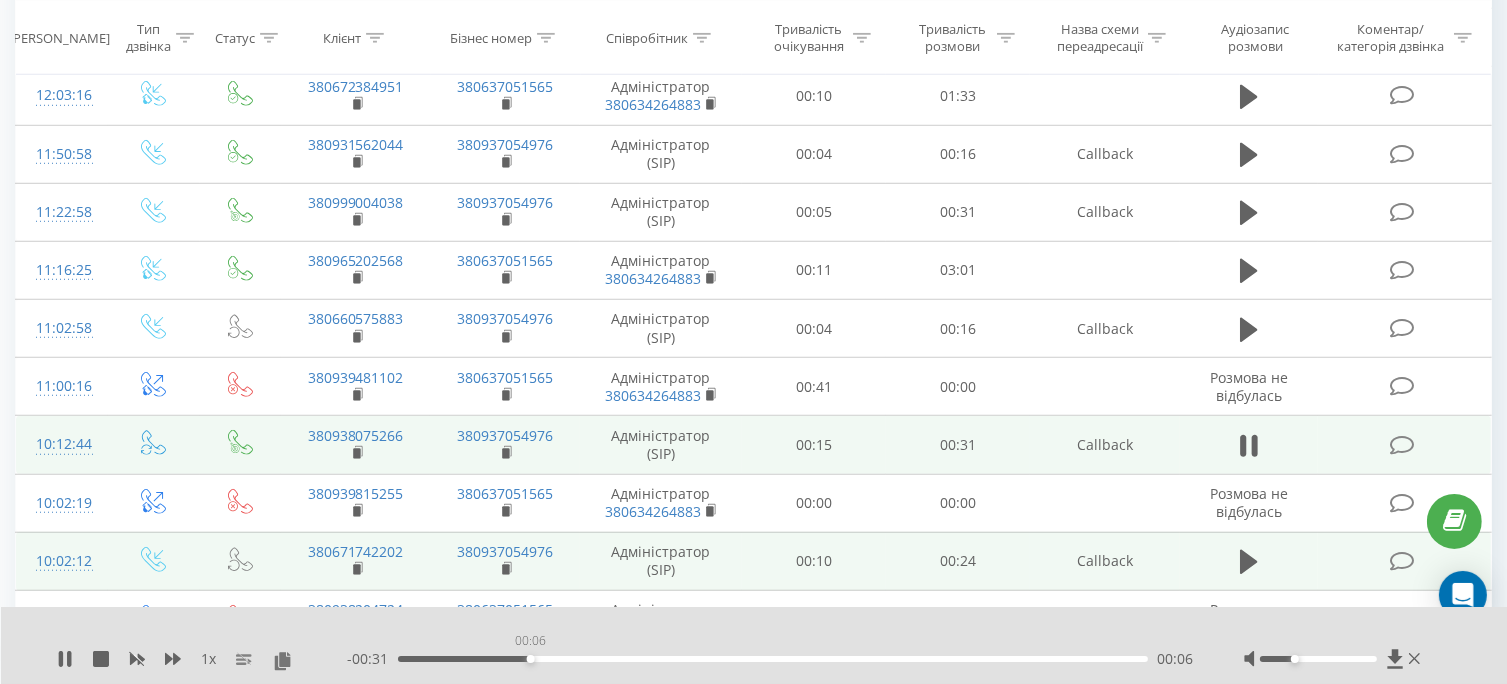 click on "00:06" at bounding box center [773, 659] 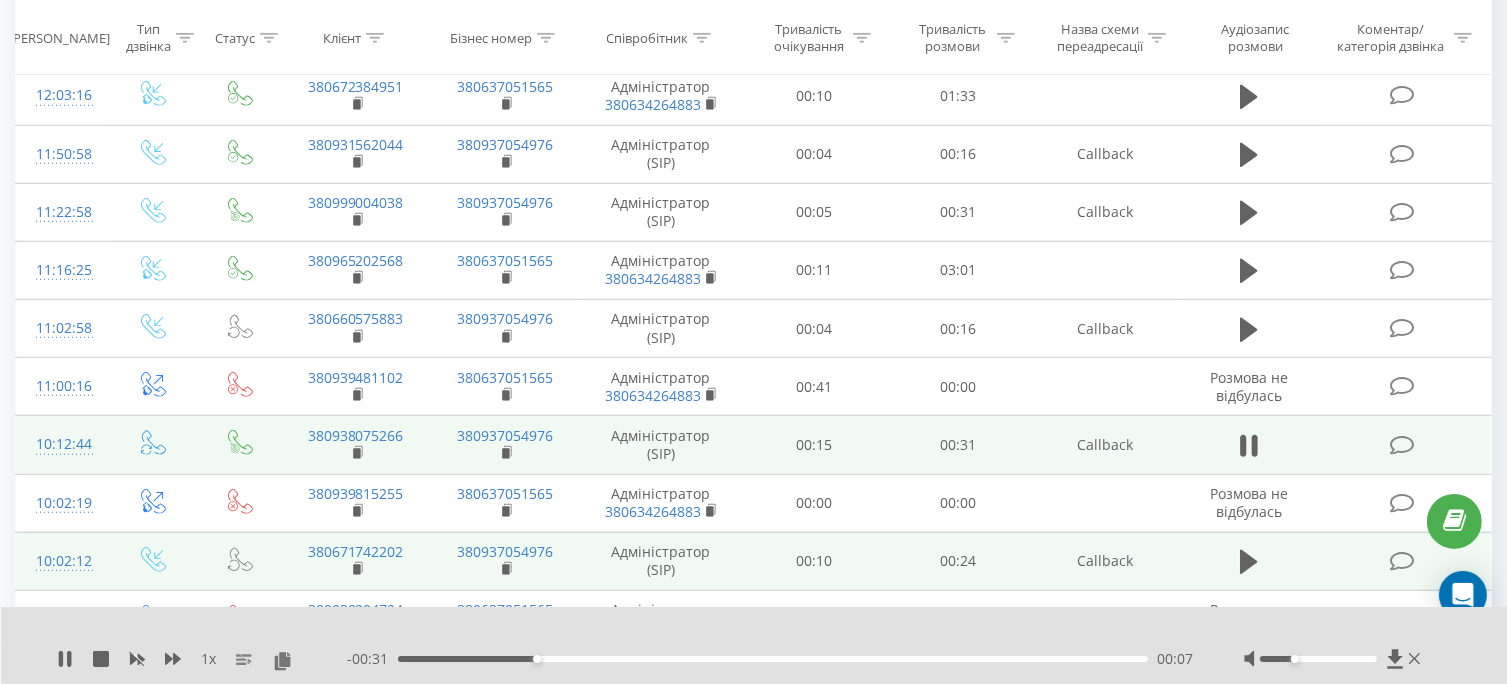 click on "00:07" at bounding box center [773, 659] 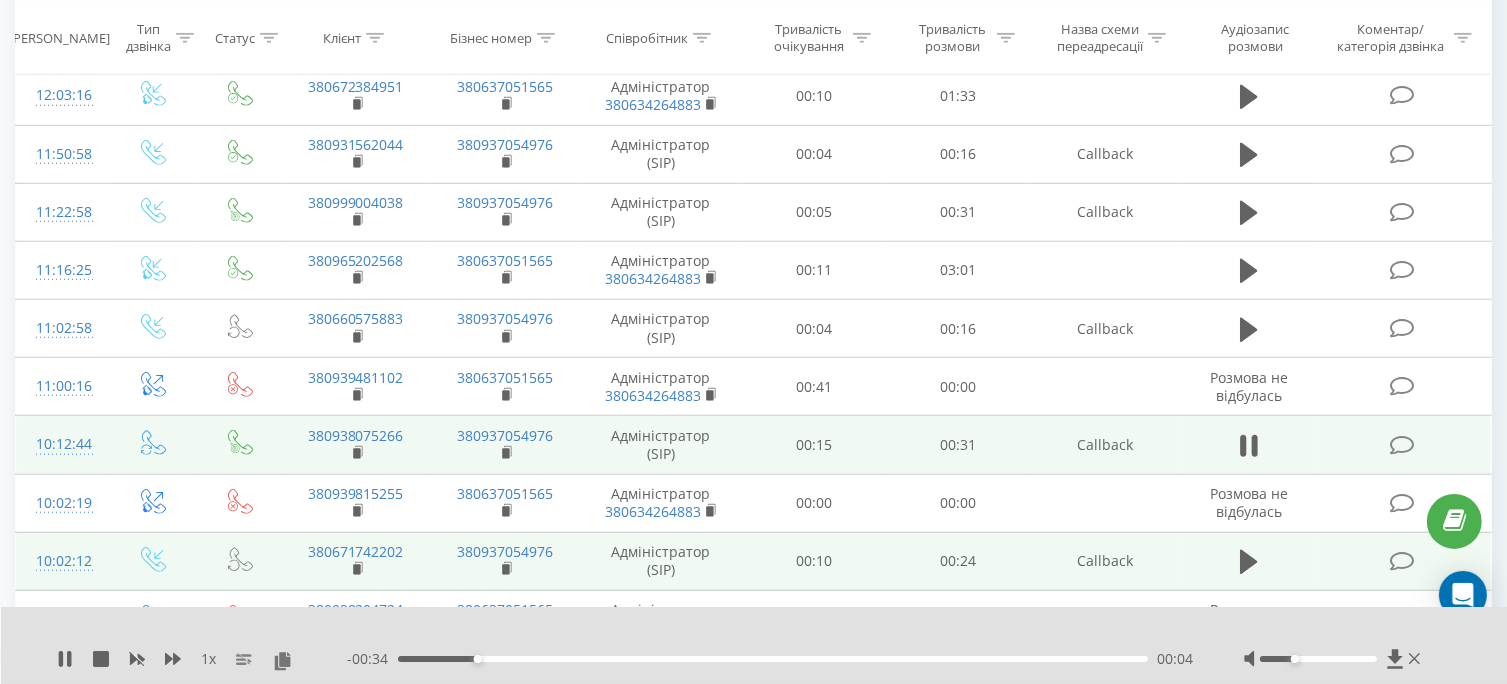 click on "00:04" at bounding box center (773, 659) 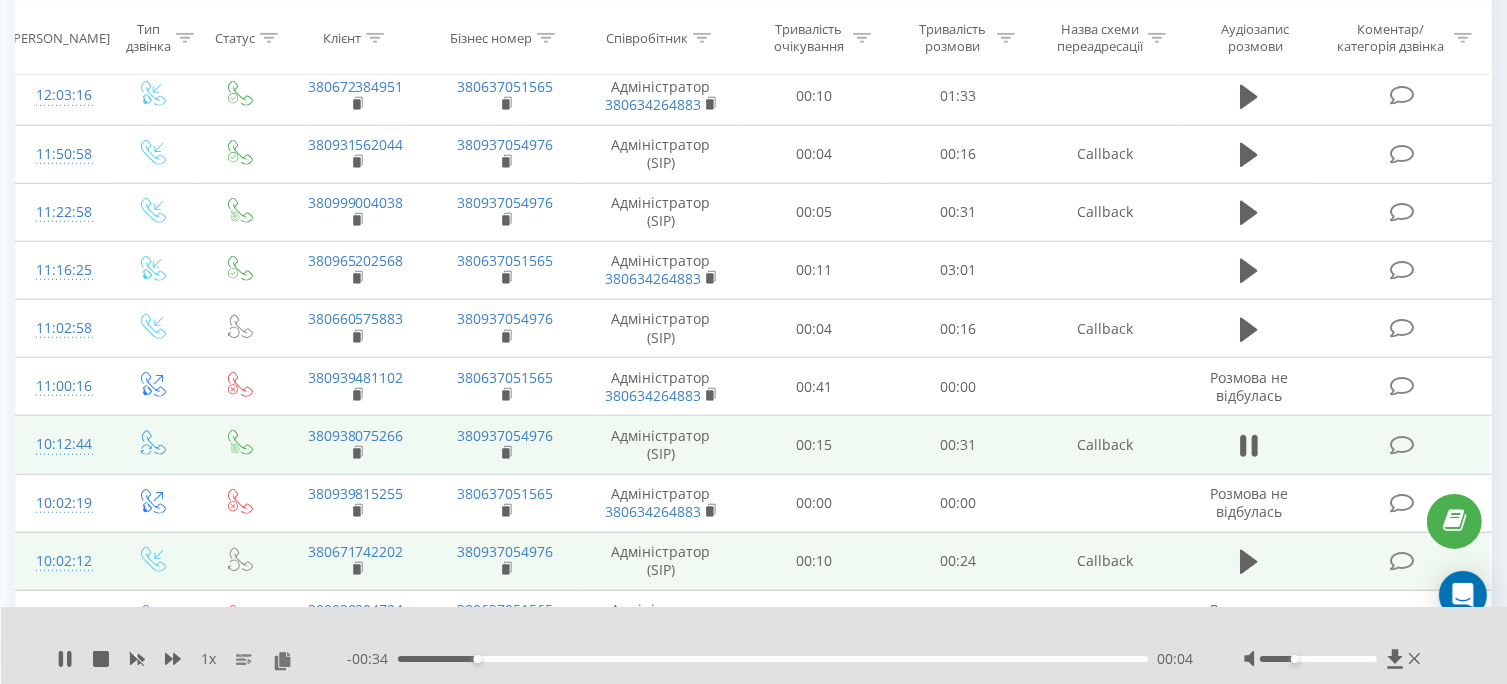click on "00:04" at bounding box center [773, 659] 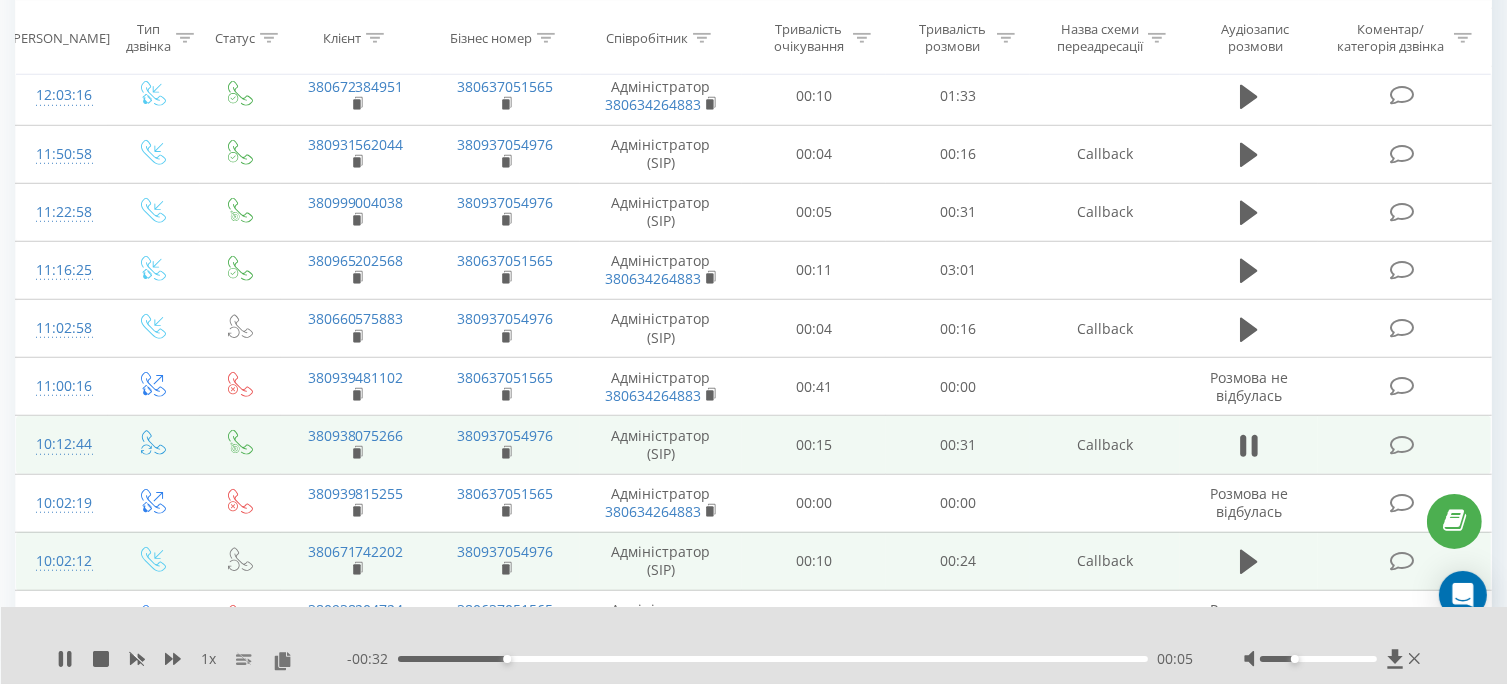 click on "00:05" at bounding box center (773, 659) 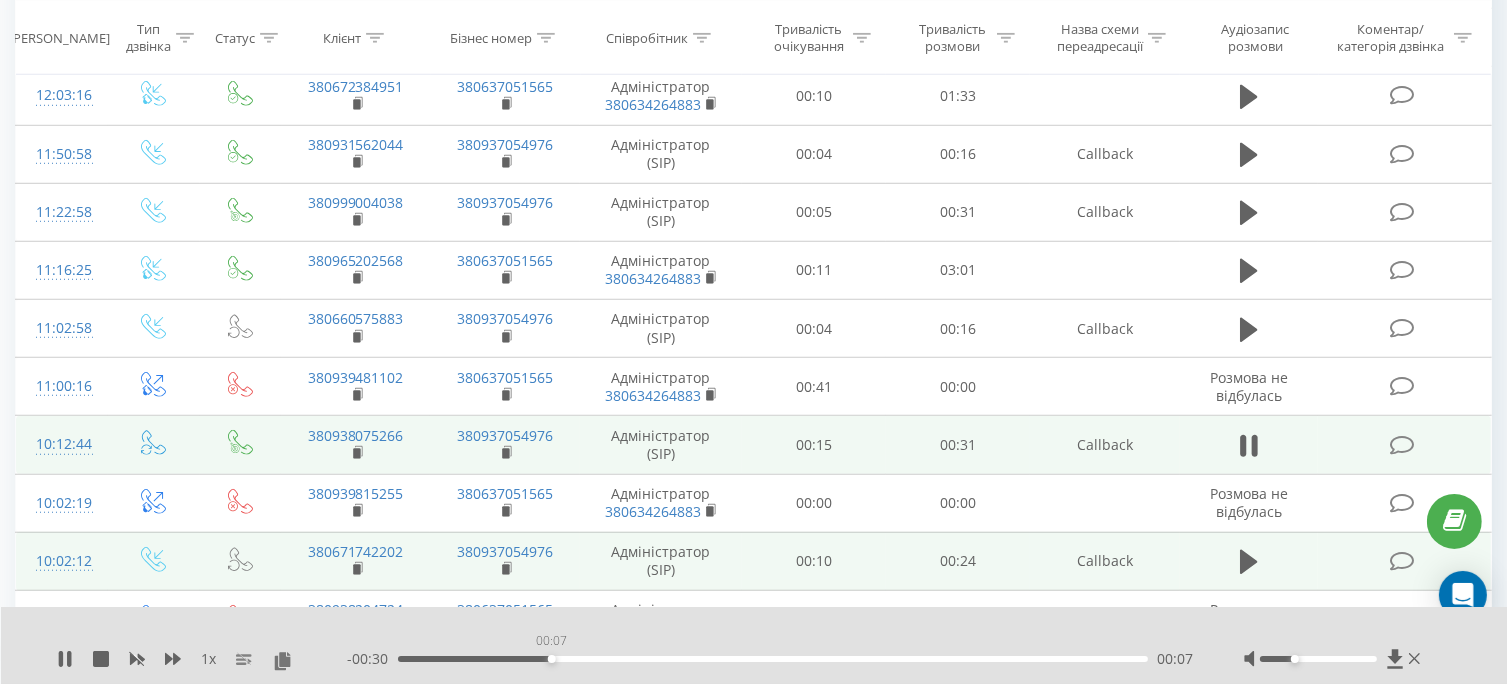 click on "00:07" at bounding box center [773, 659] 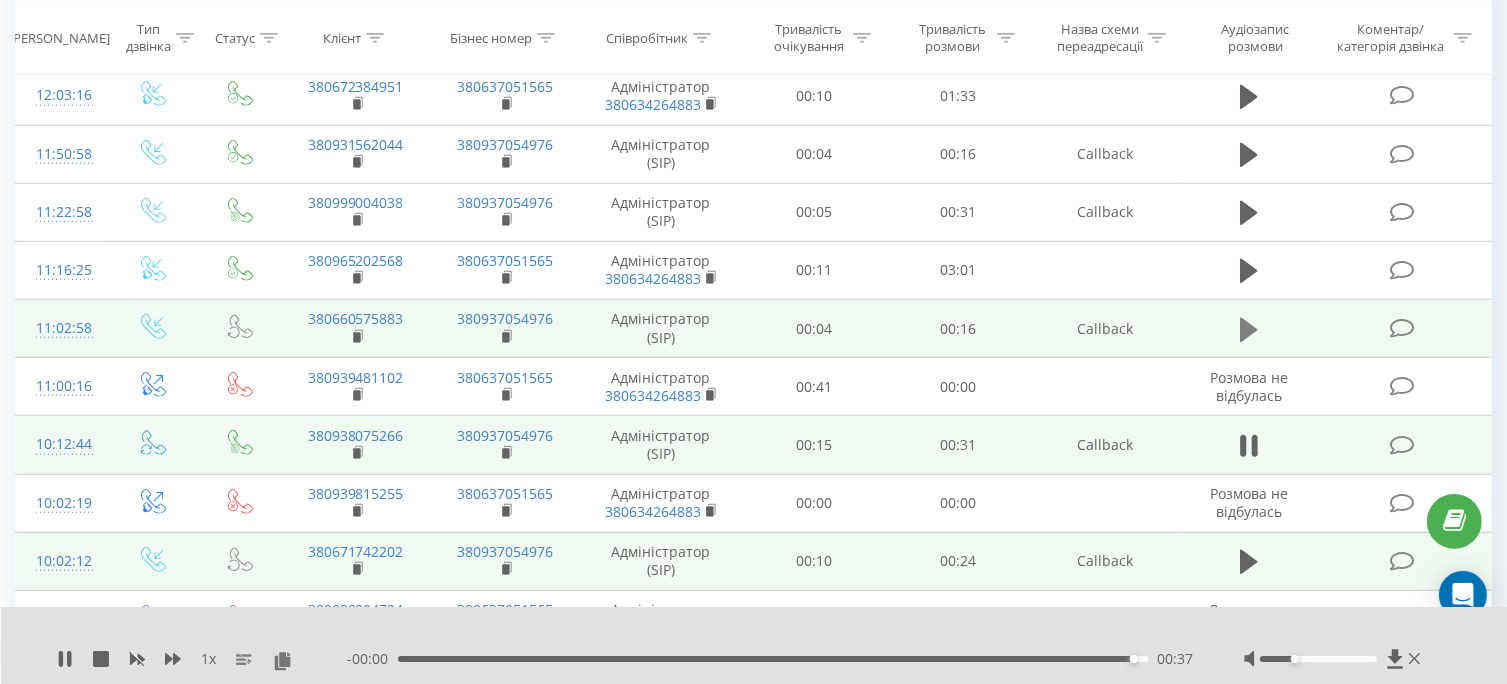 click 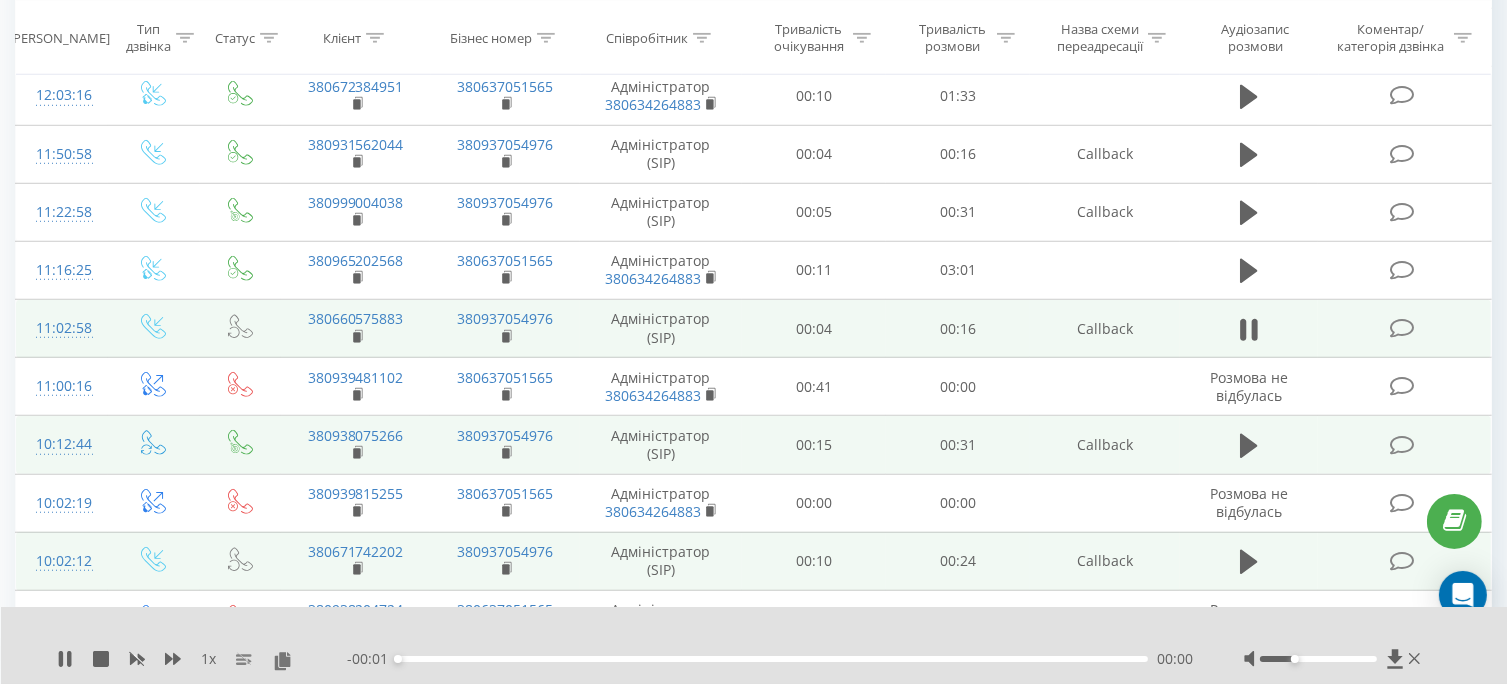 click on "00:00" at bounding box center (773, 659) 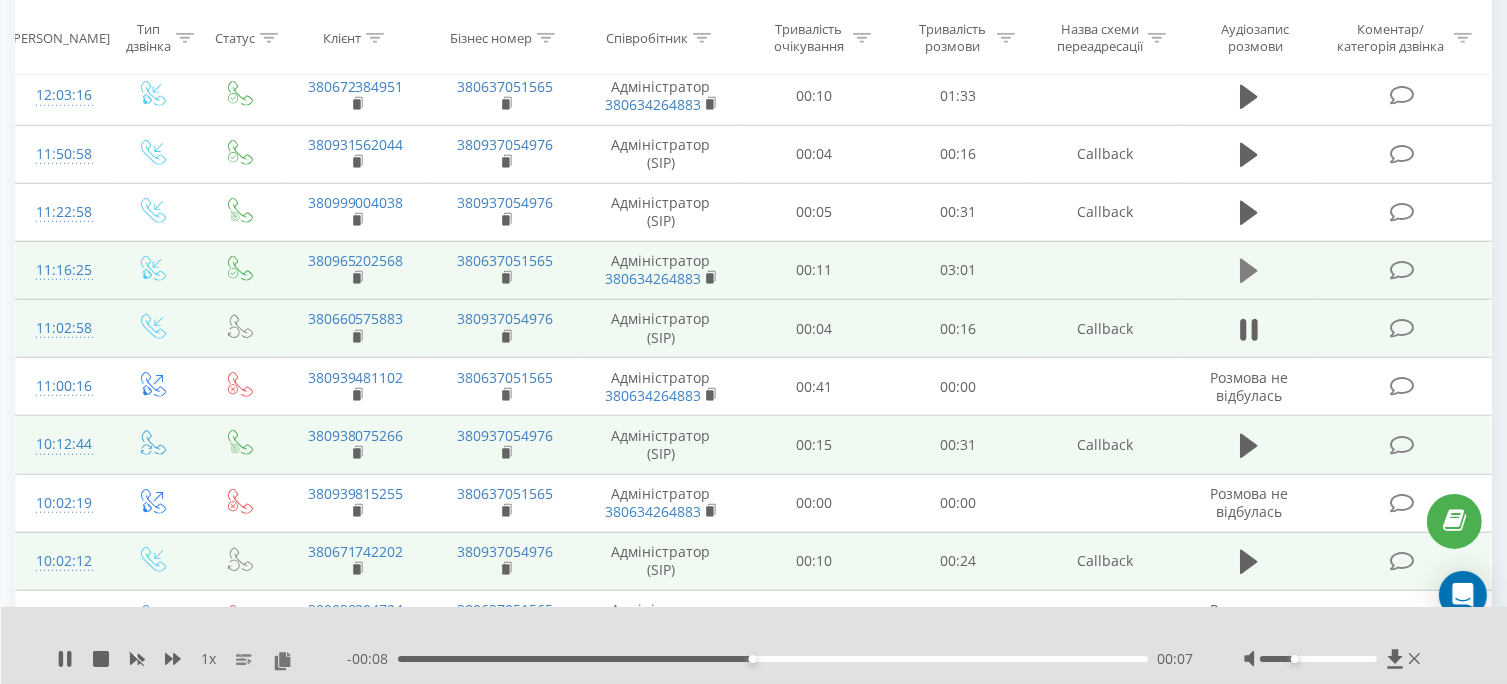 click 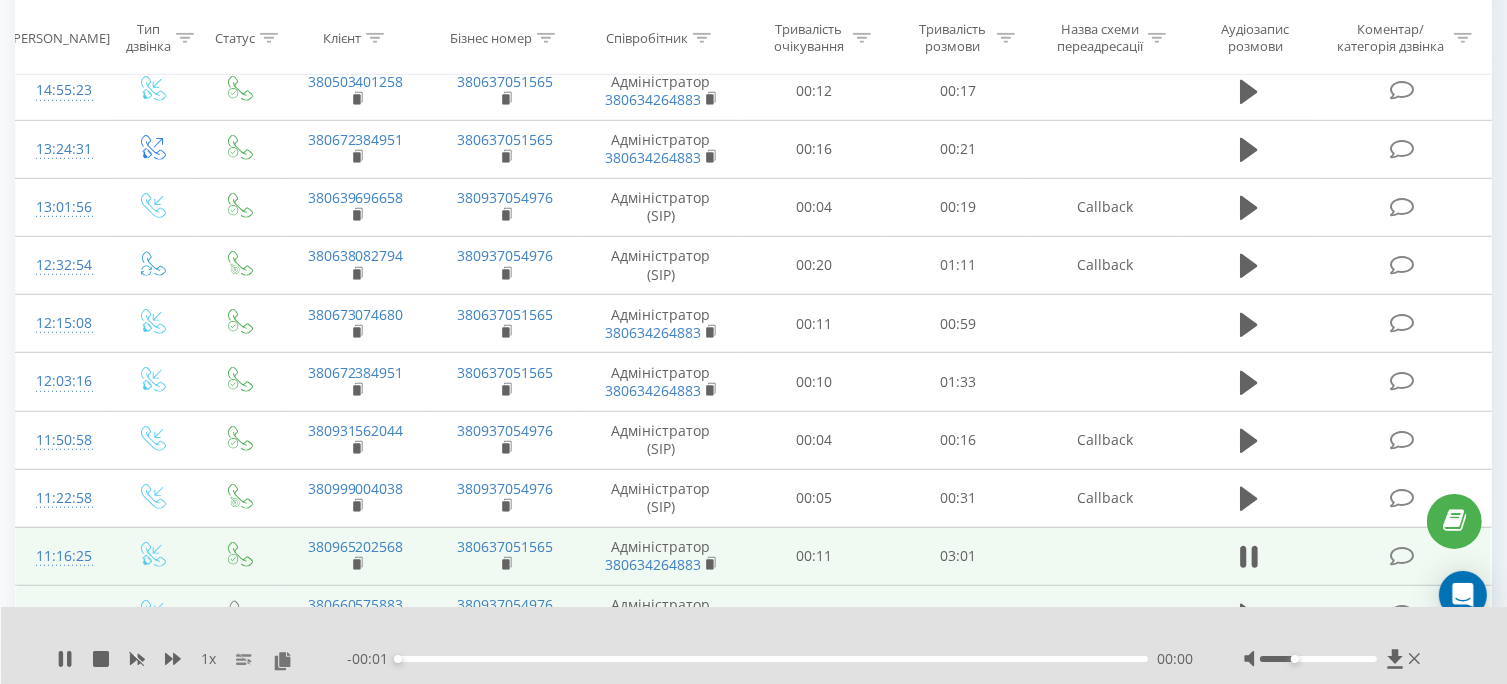 scroll, scrollTop: 1154, scrollLeft: 0, axis: vertical 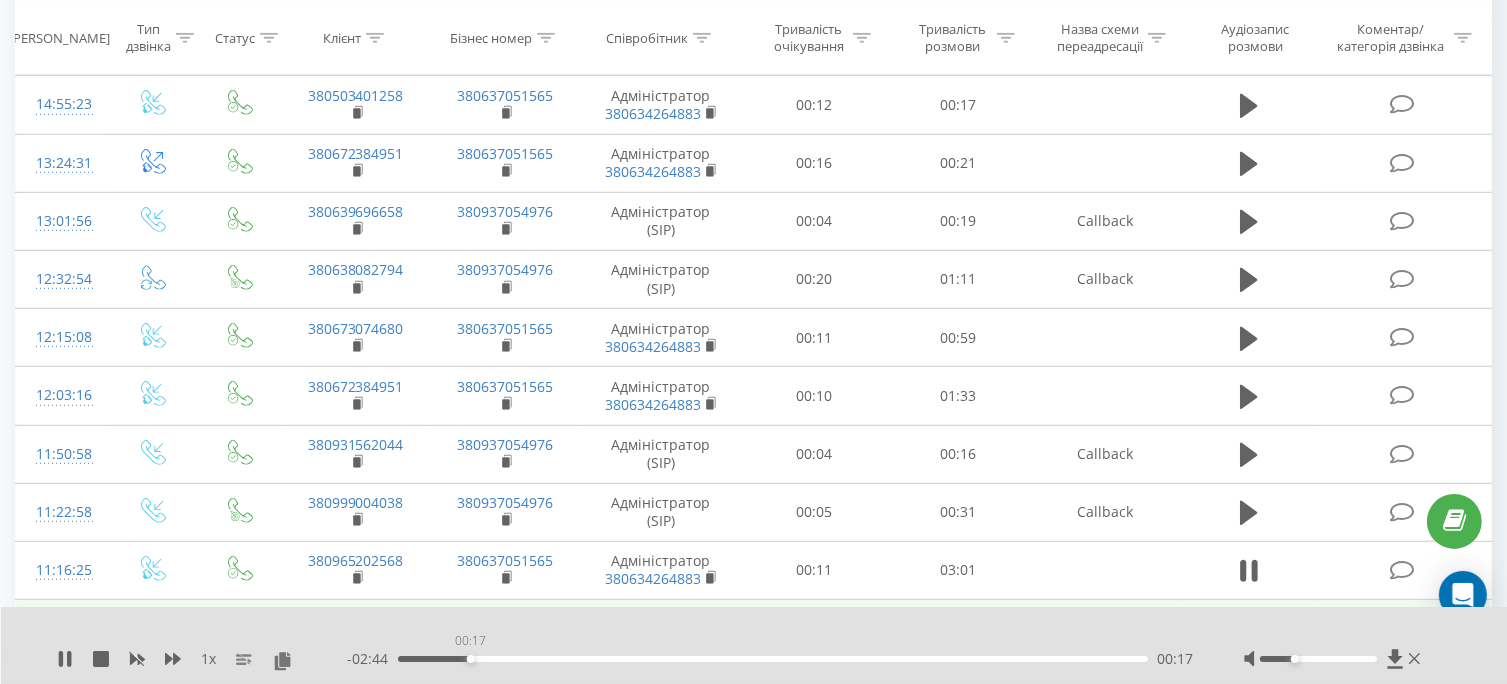 click on "00:17" at bounding box center (773, 659) 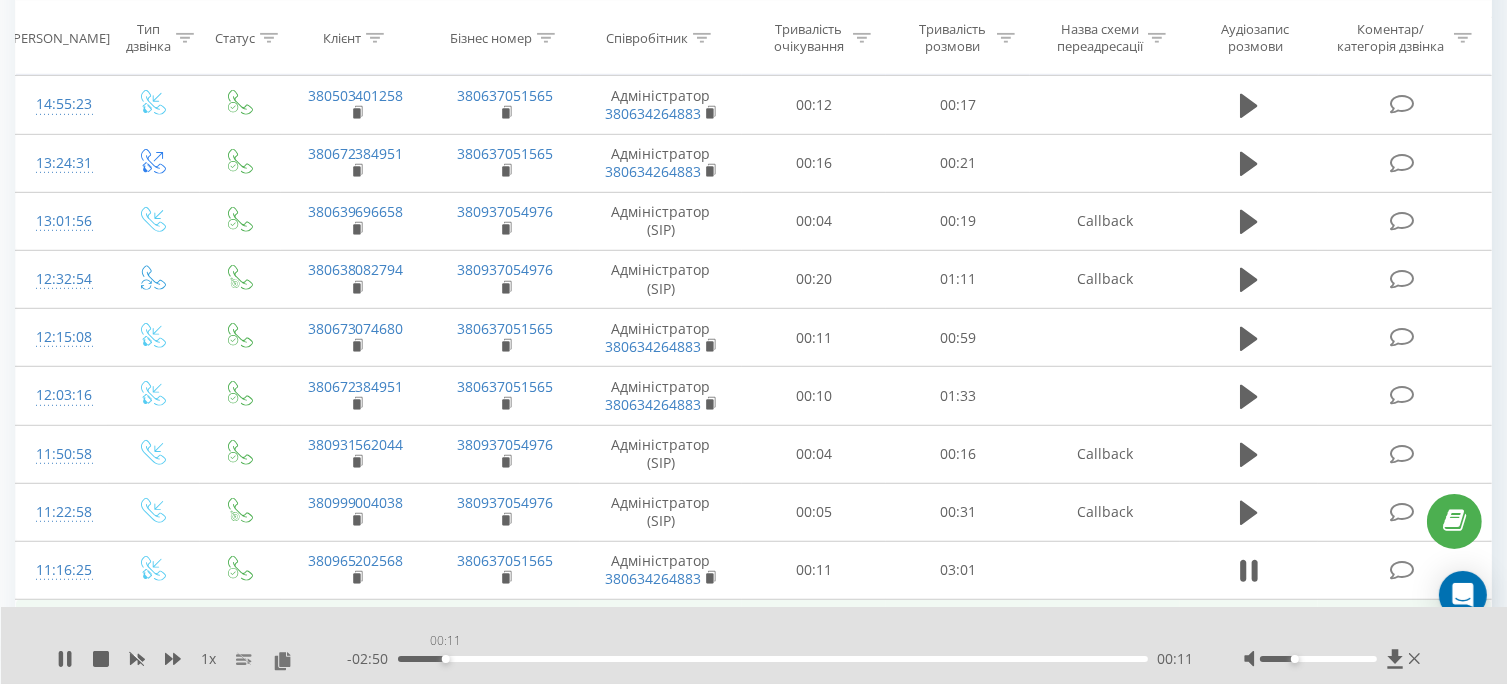 click on "00:11" at bounding box center (773, 659) 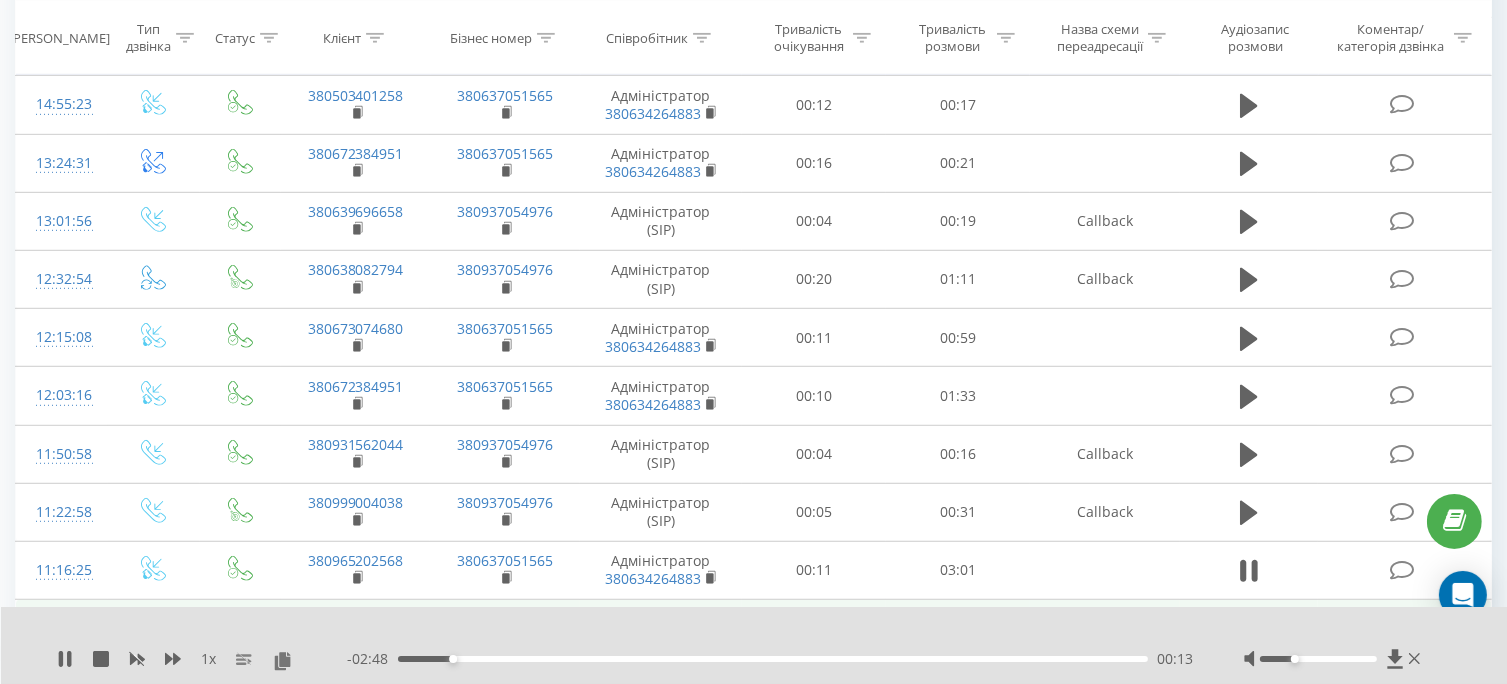click on "00:13" at bounding box center (773, 659) 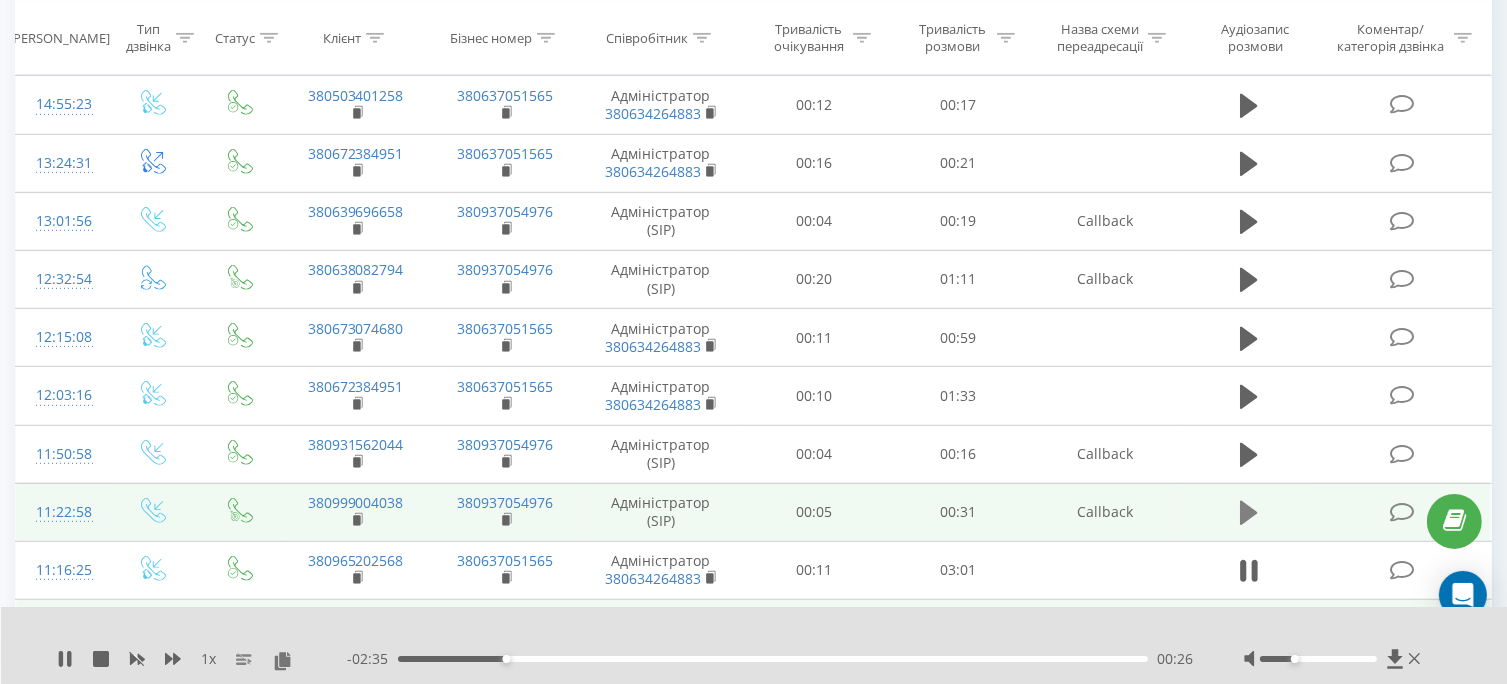 click at bounding box center (1249, 513) 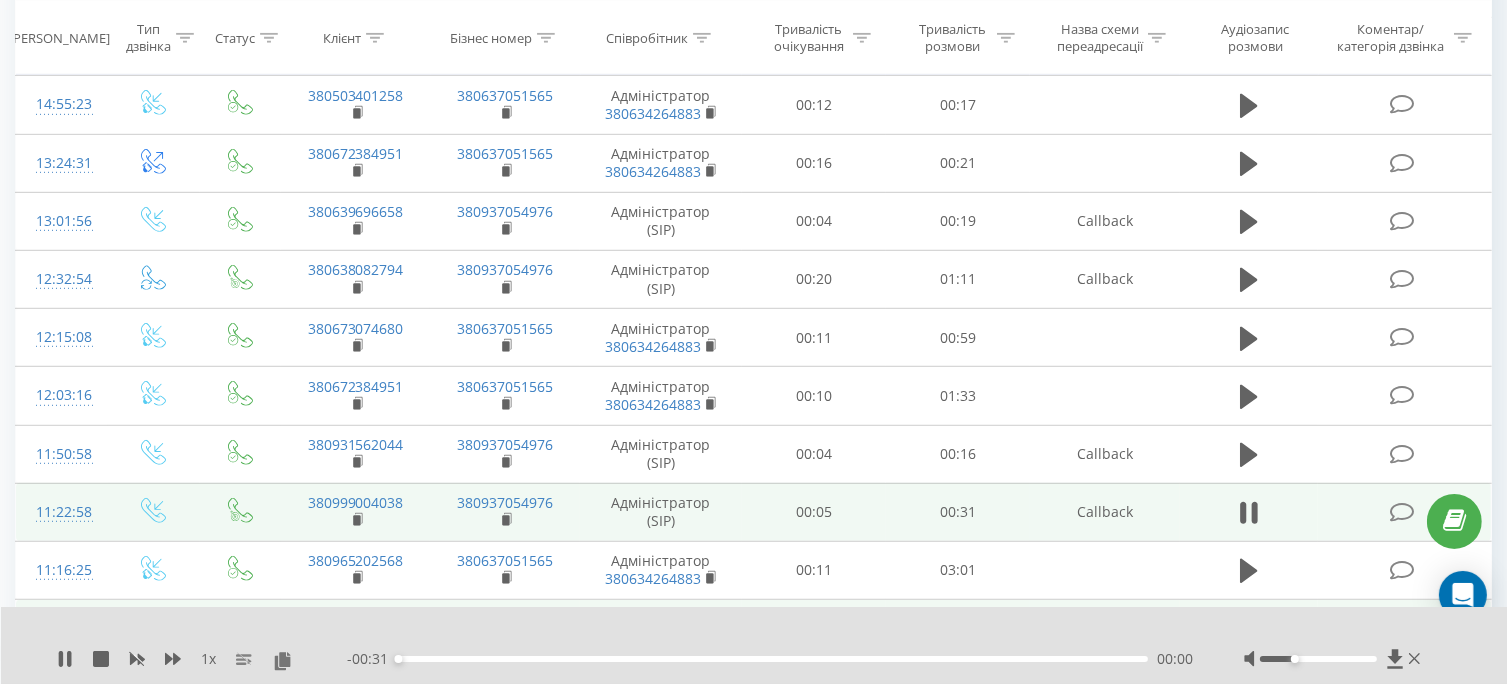 click on "00:00" at bounding box center (773, 659) 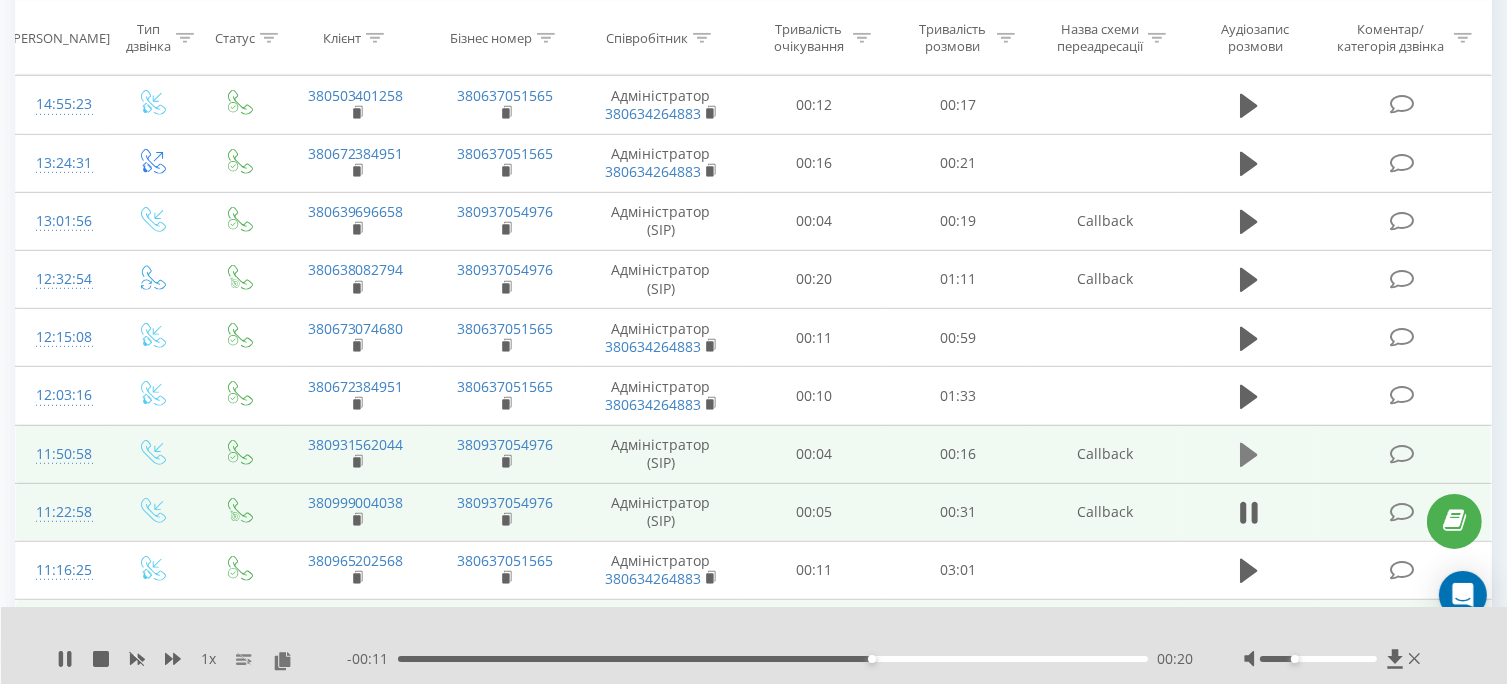 click 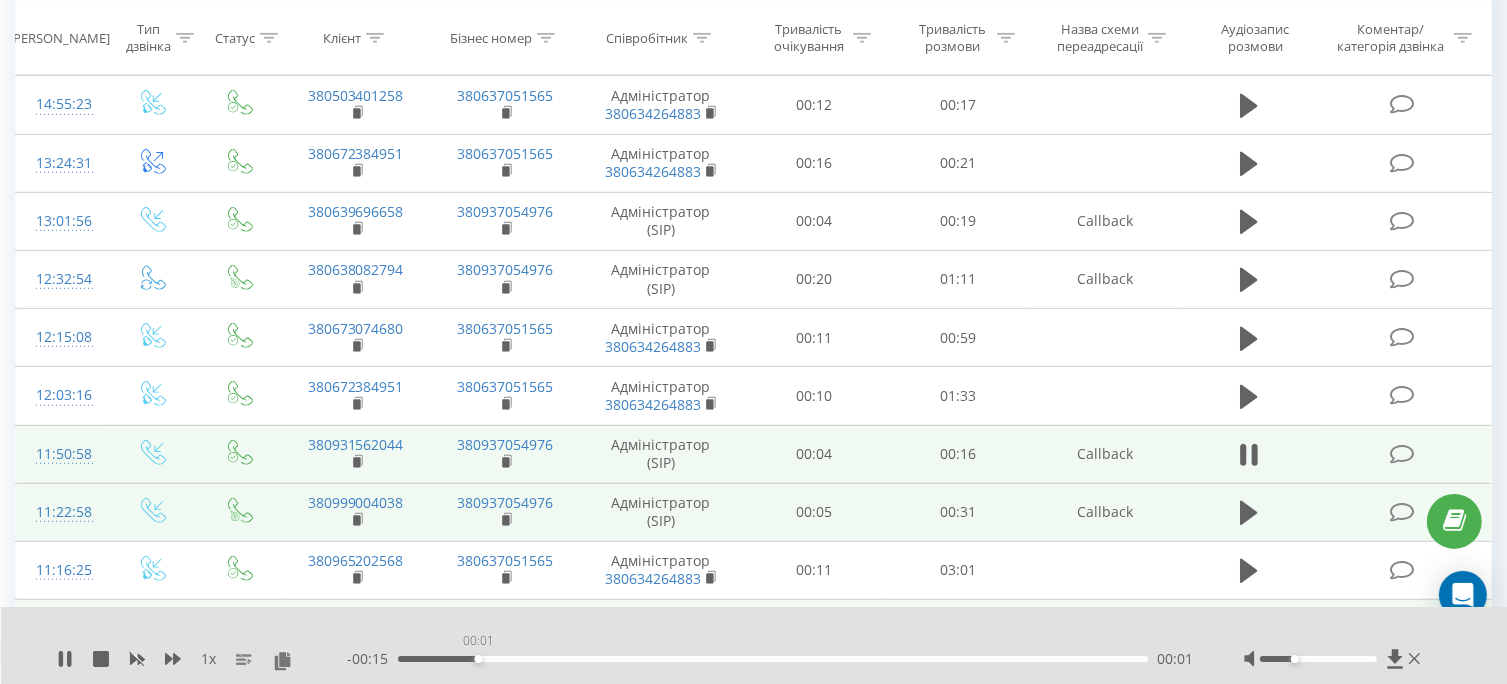 click on "00:01" at bounding box center [773, 659] 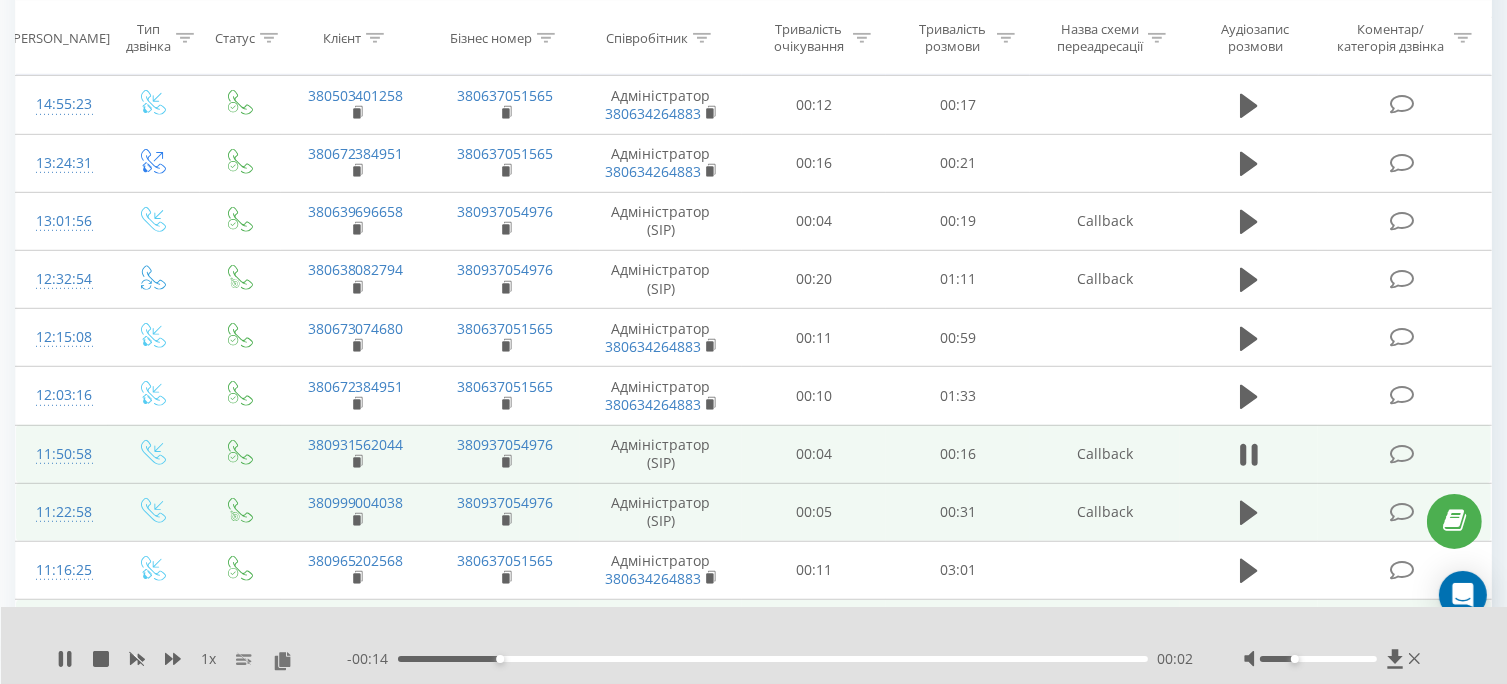 click on "00:02" at bounding box center (773, 659) 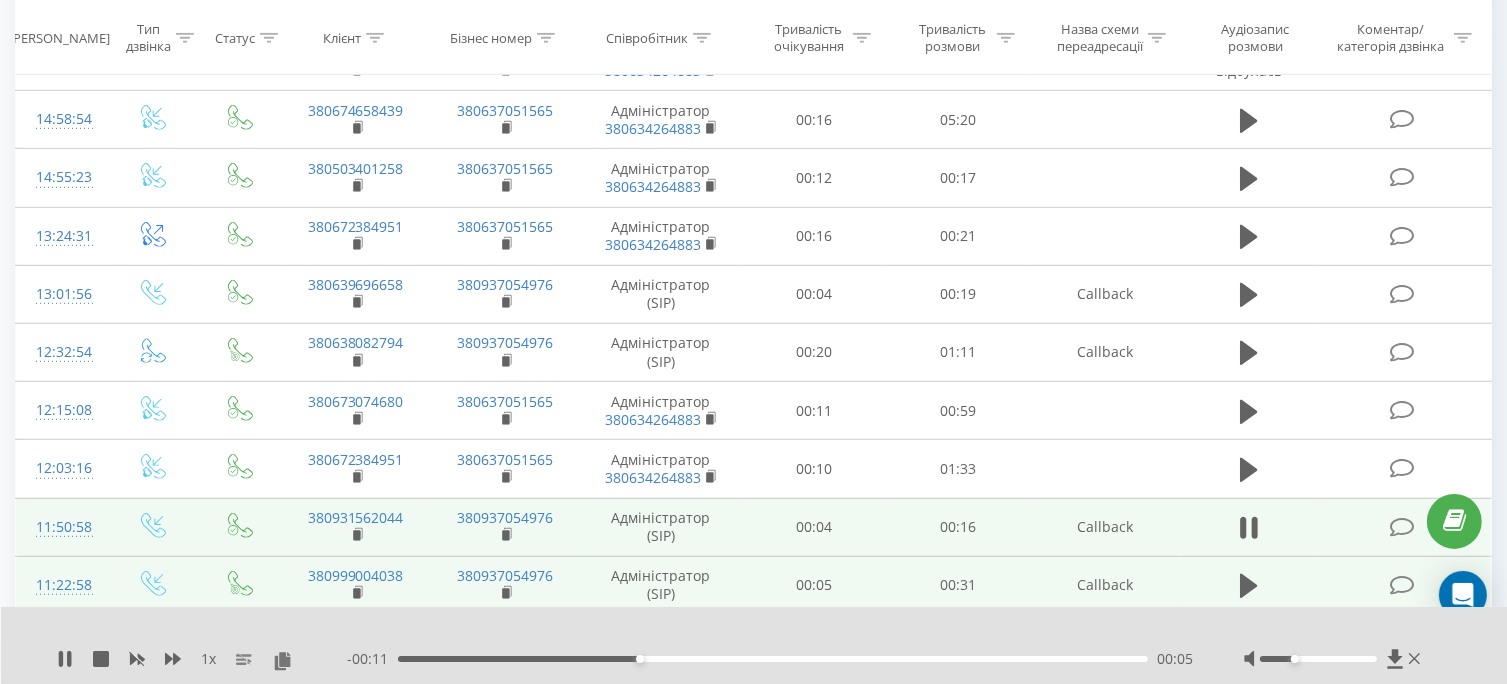 scroll, scrollTop: 1054, scrollLeft: 0, axis: vertical 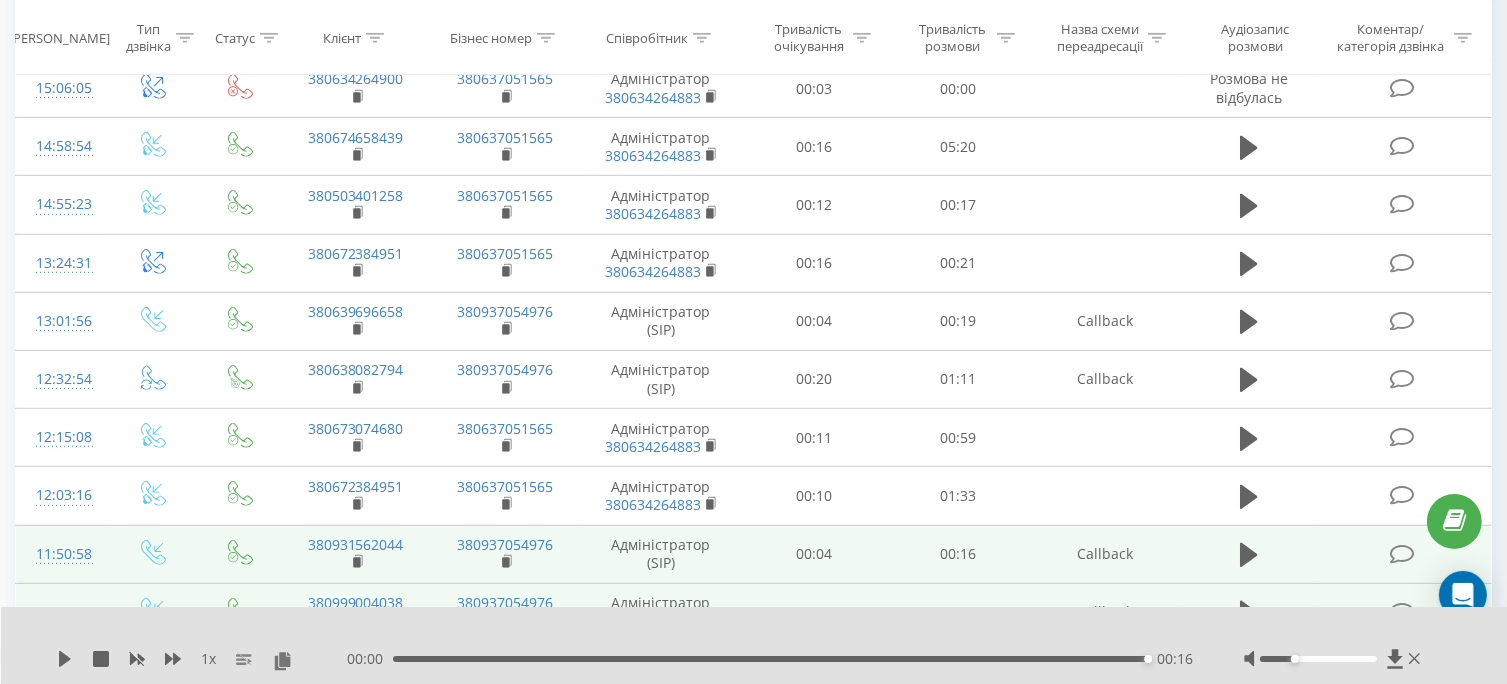 click on "00:00 00:16   00:16" at bounding box center (770, 659) 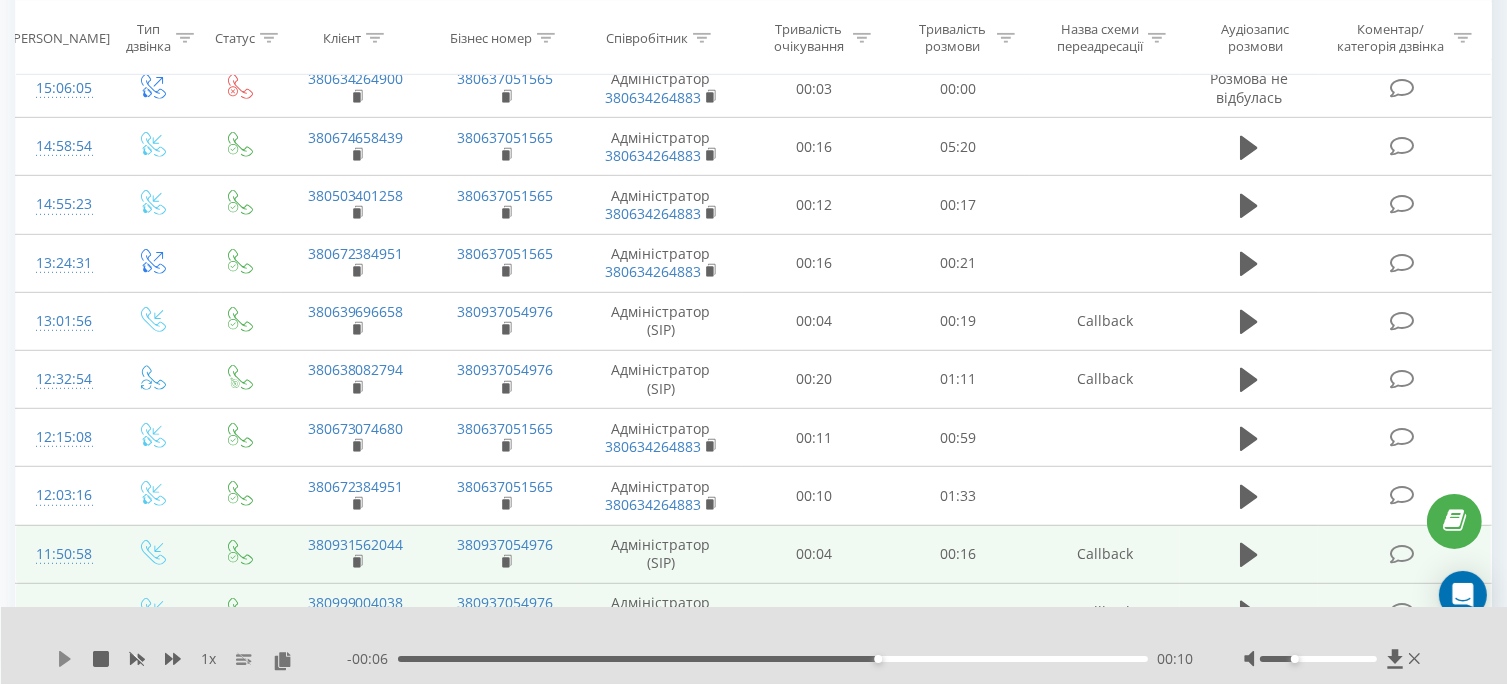 click 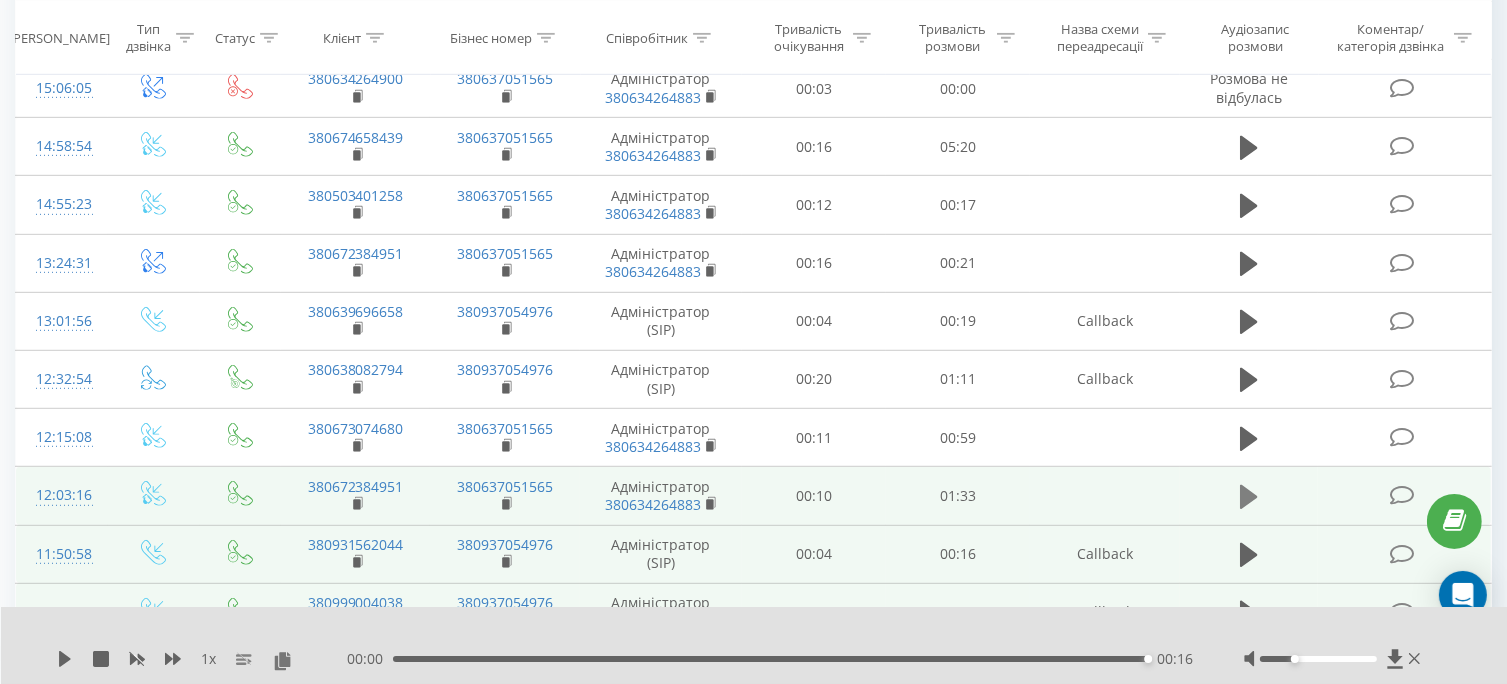 click 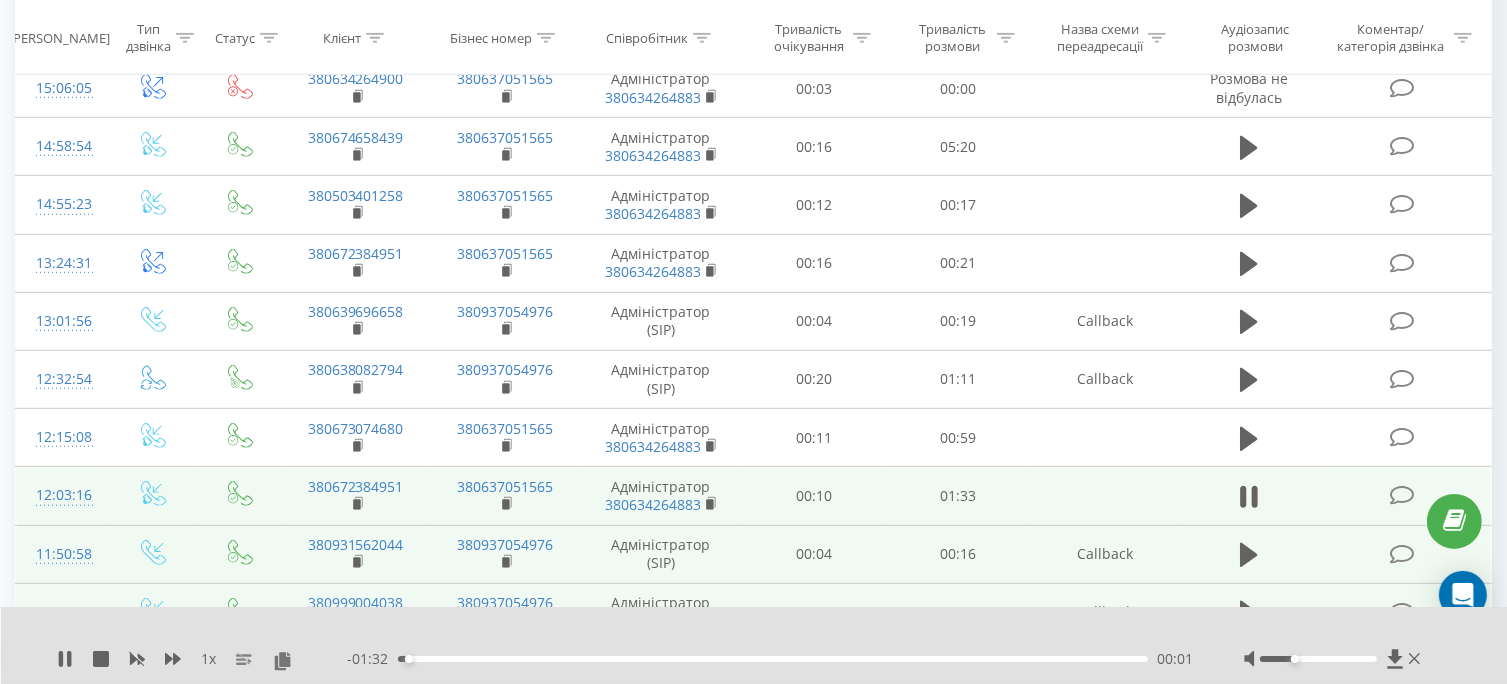 click on "00:01" at bounding box center [773, 659] 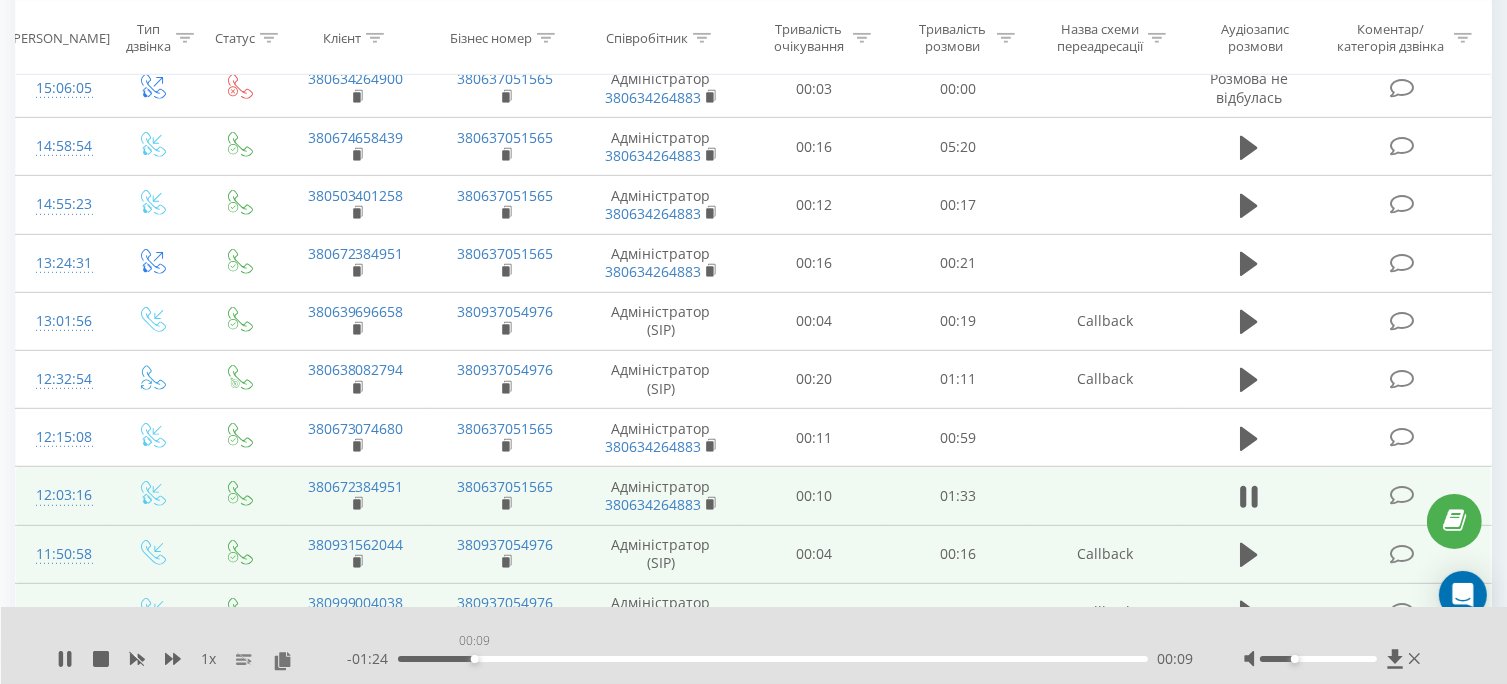 click on "00:09" at bounding box center [773, 659] 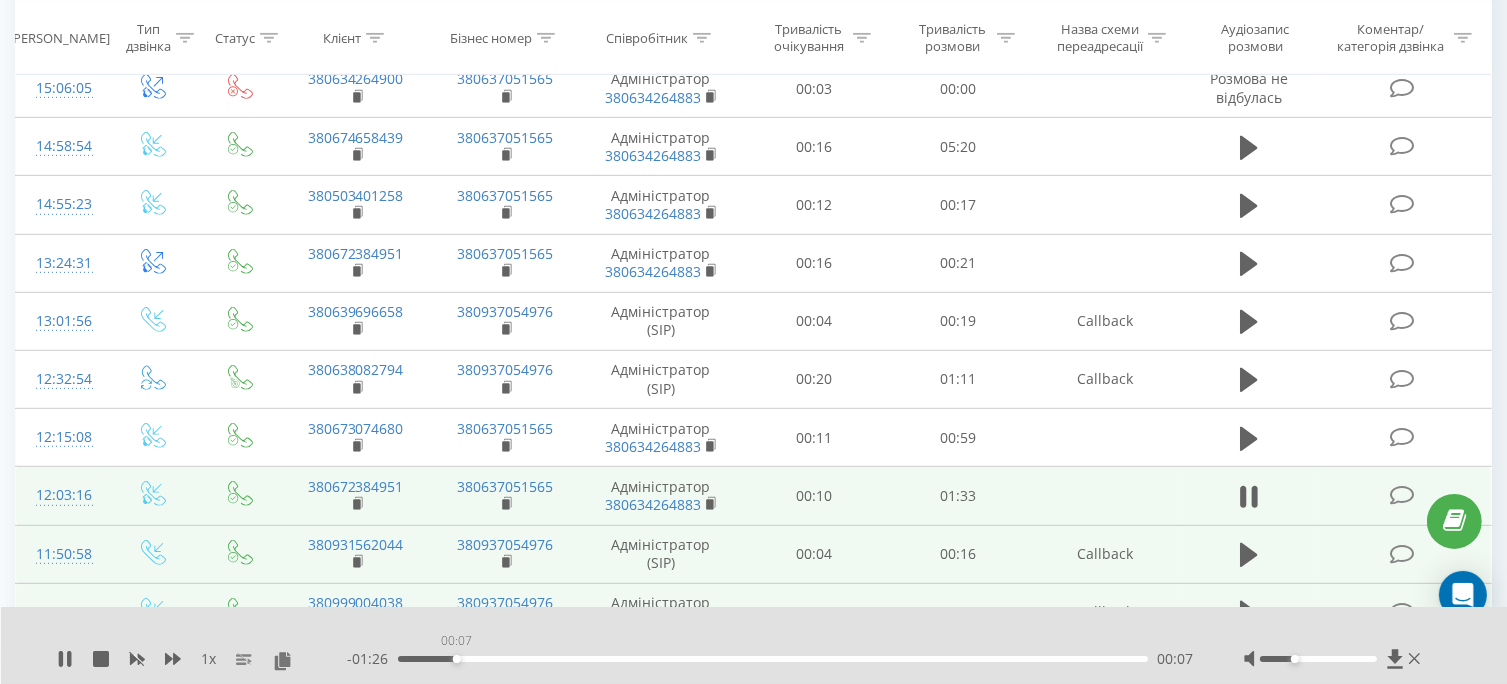 click on "00:07" at bounding box center (773, 659) 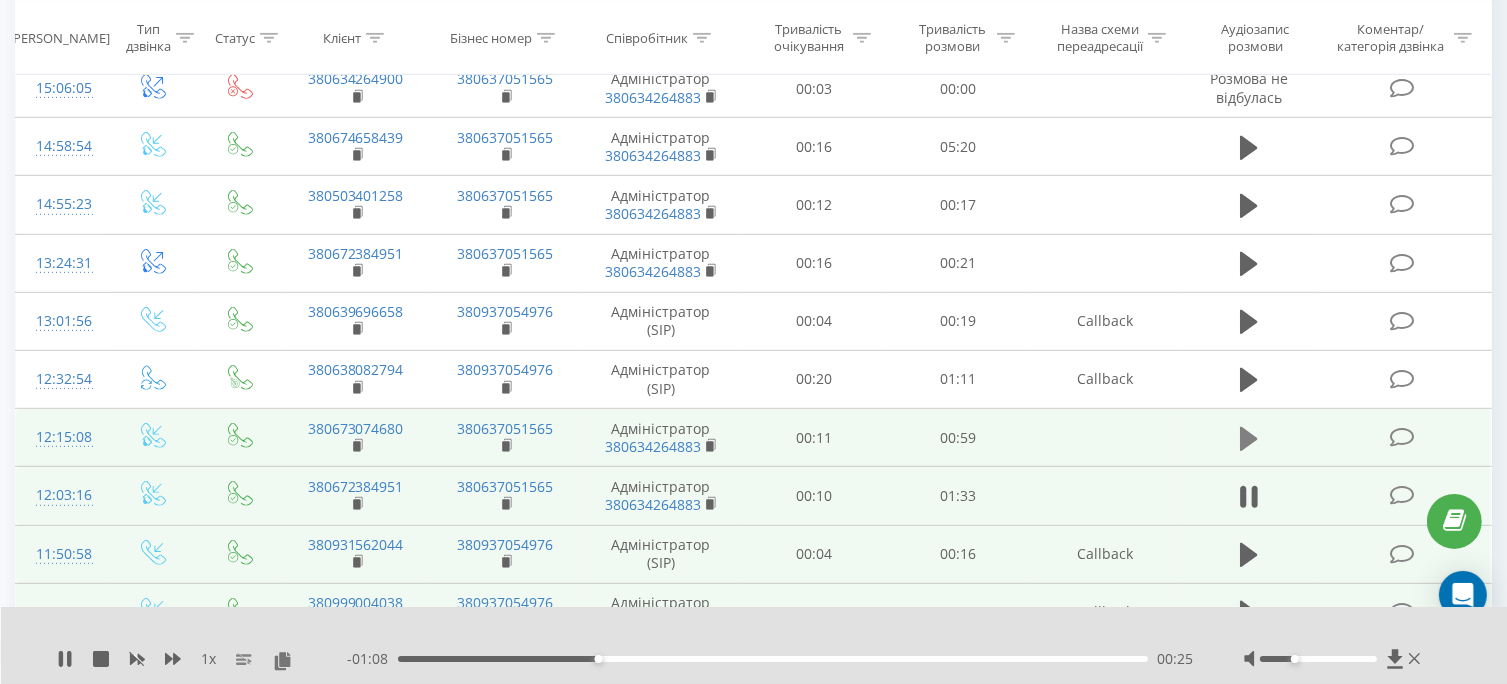 click 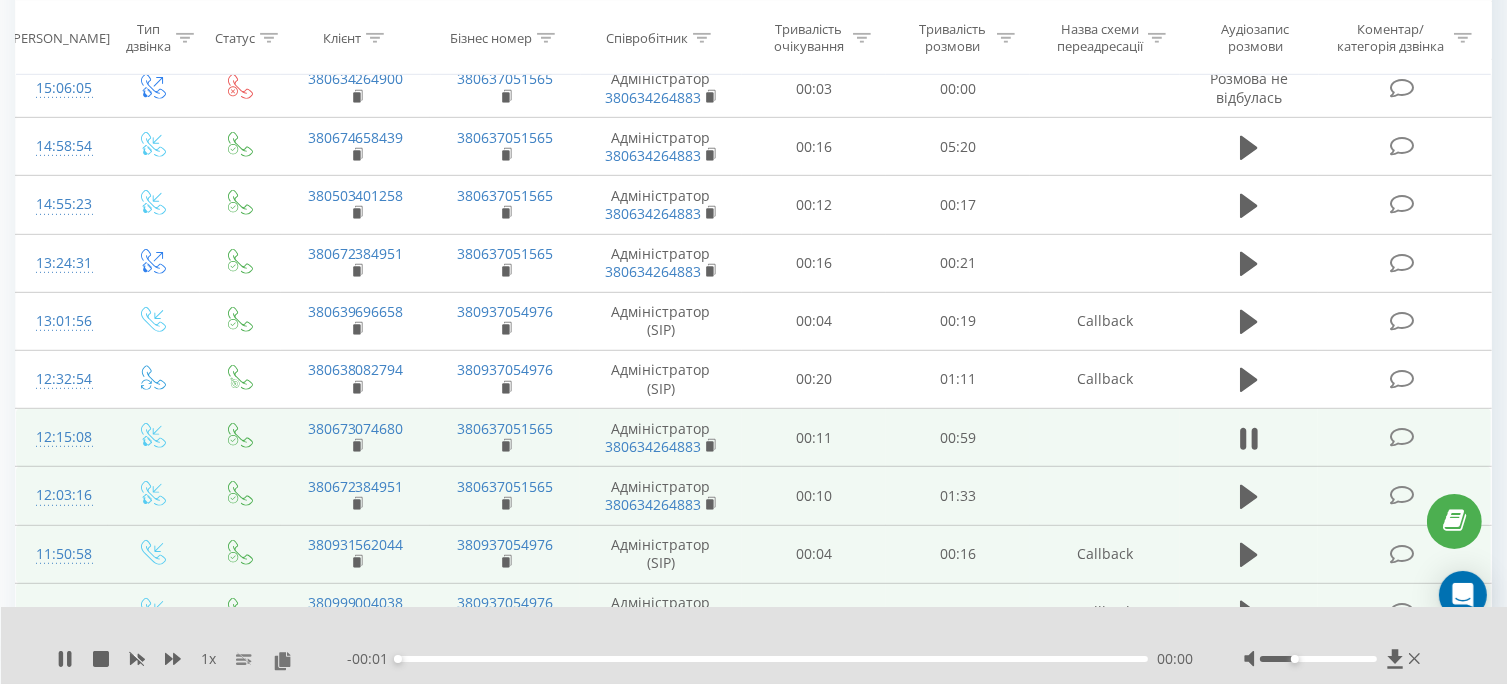 click on "00:00" at bounding box center (773, 659) 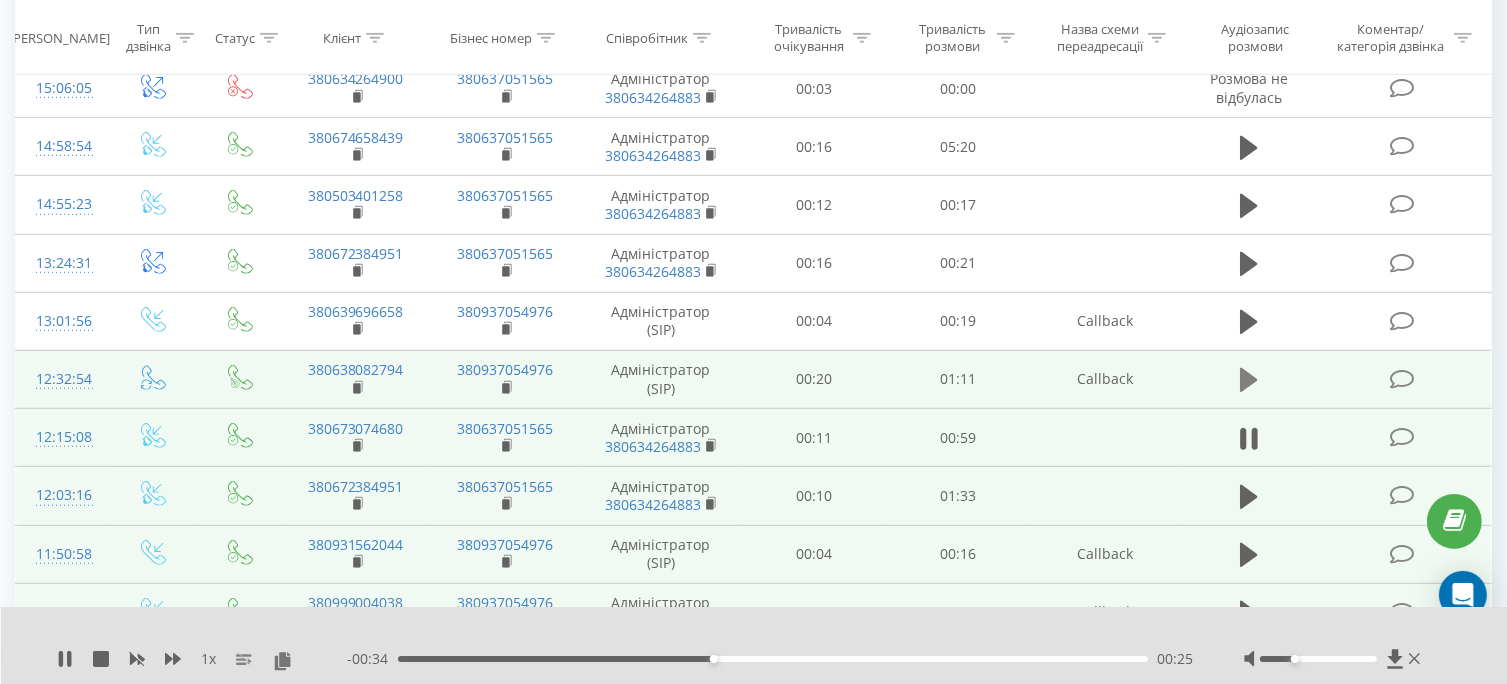 click 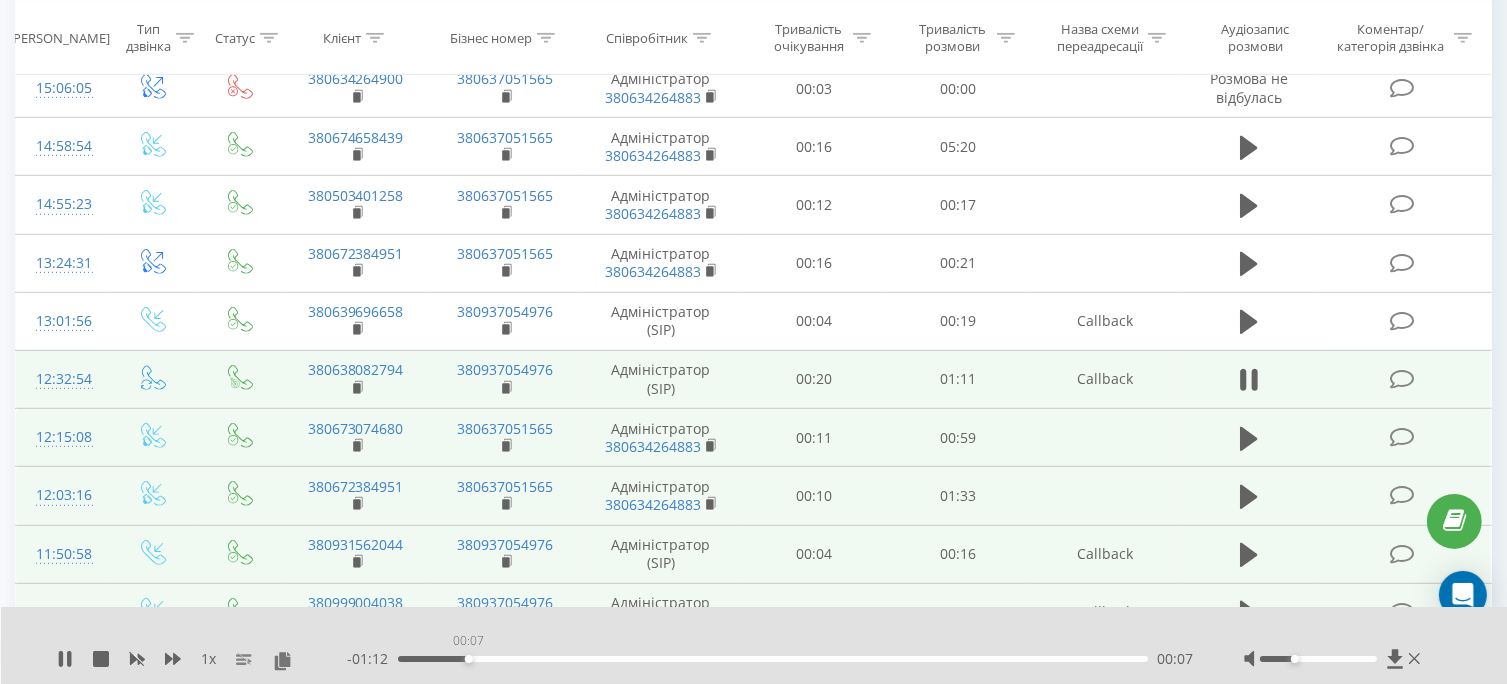 click on "00:07" at bounding box center (773, 659) 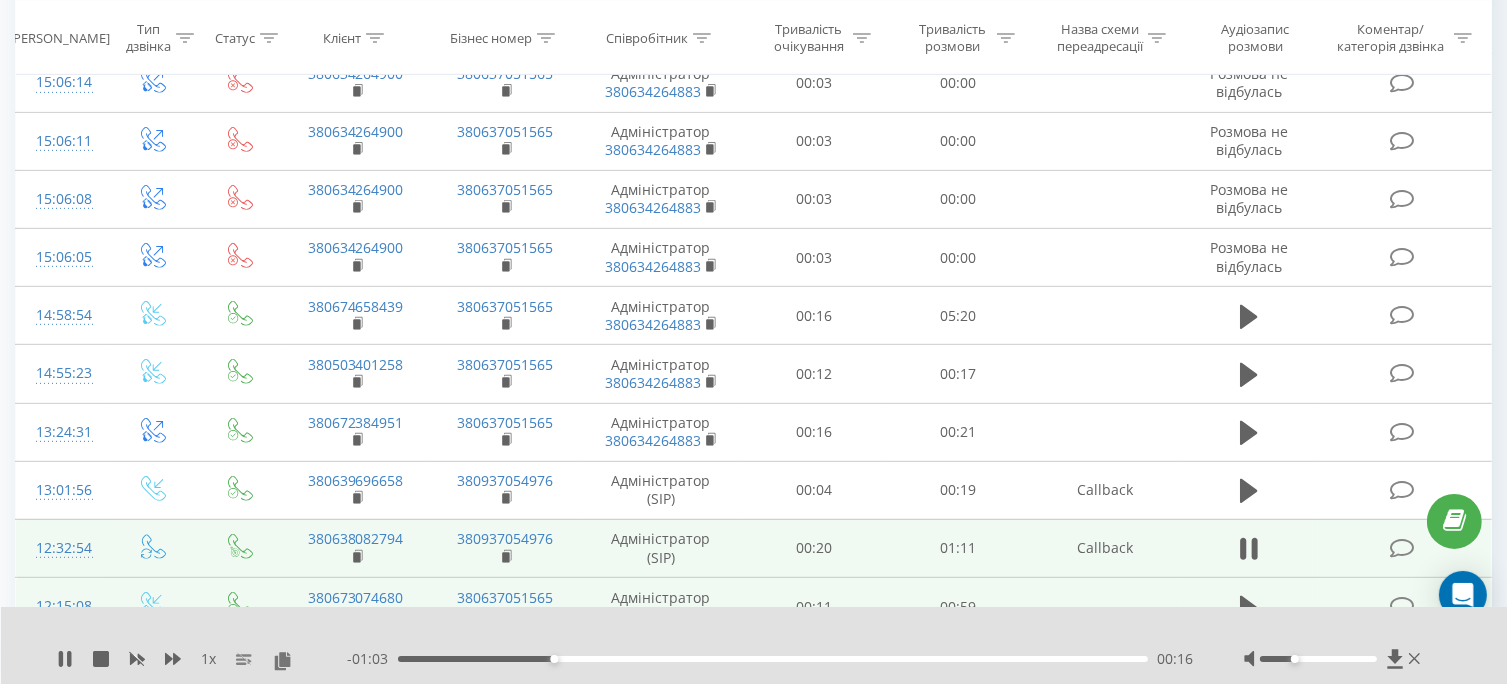 scroll, scrollTop: 854, scrollLeft: 0, axis: vertical 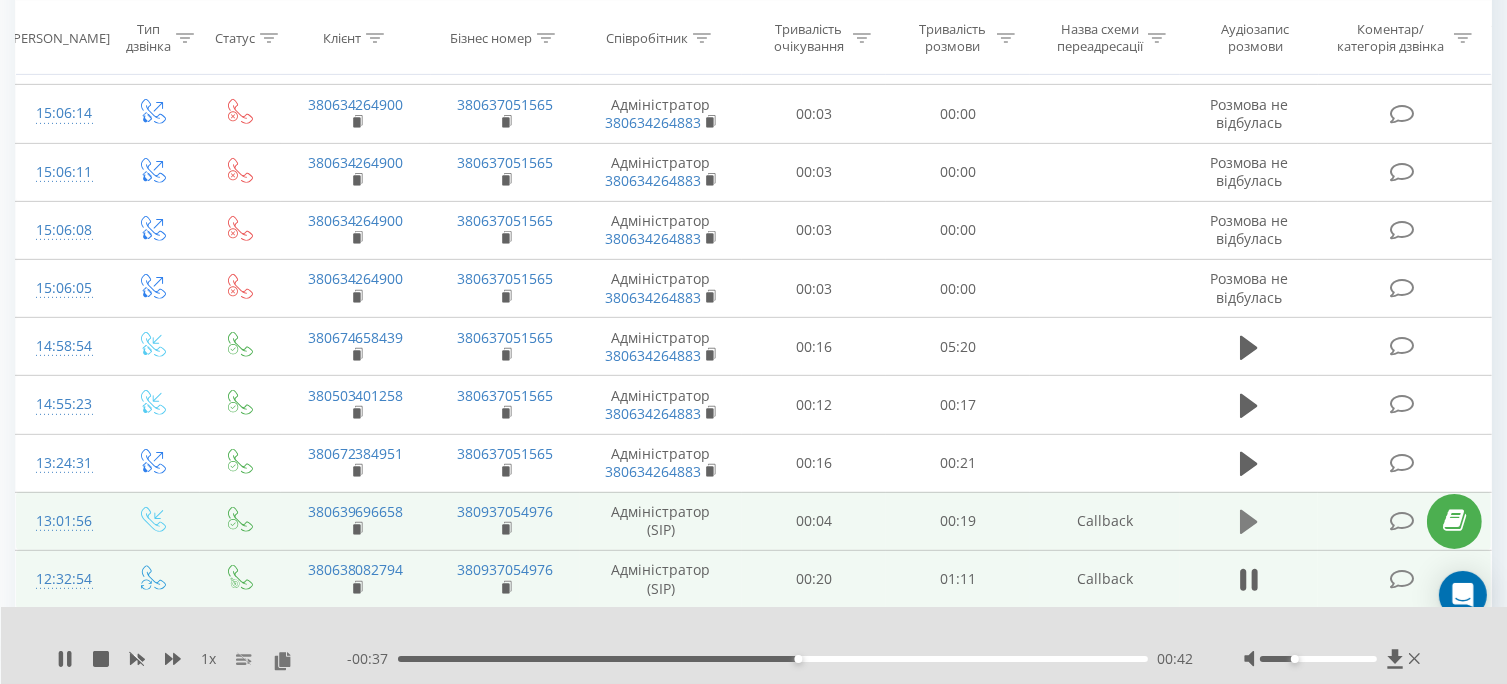 click 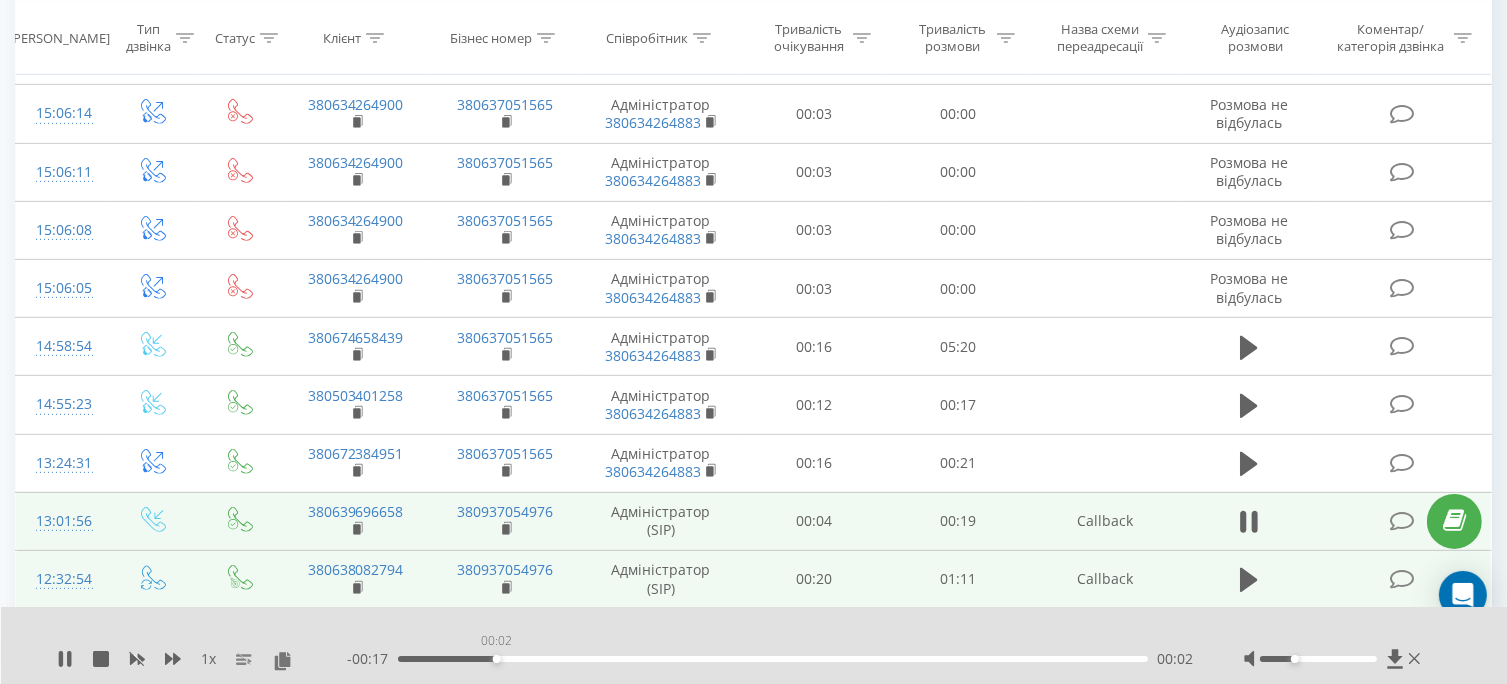 click on "00:02" at bounding box center (773, 659) 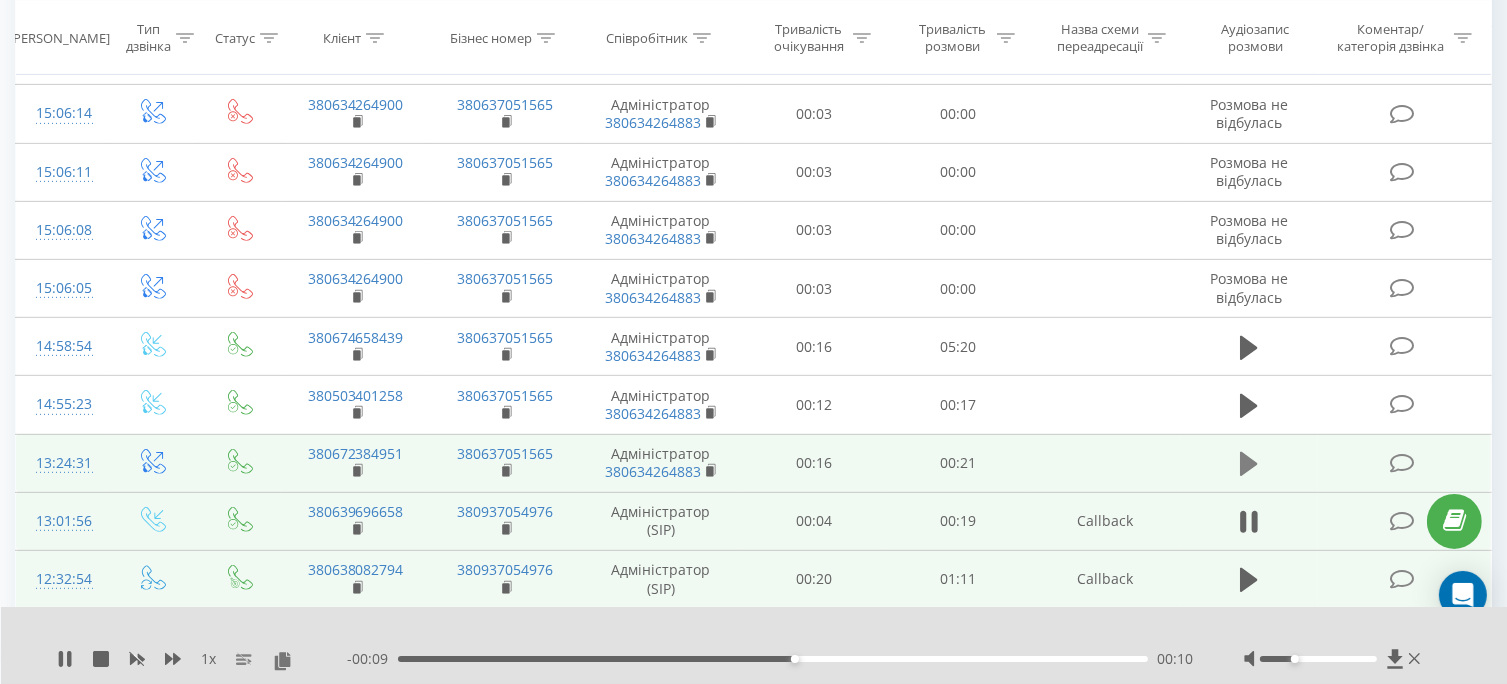 click 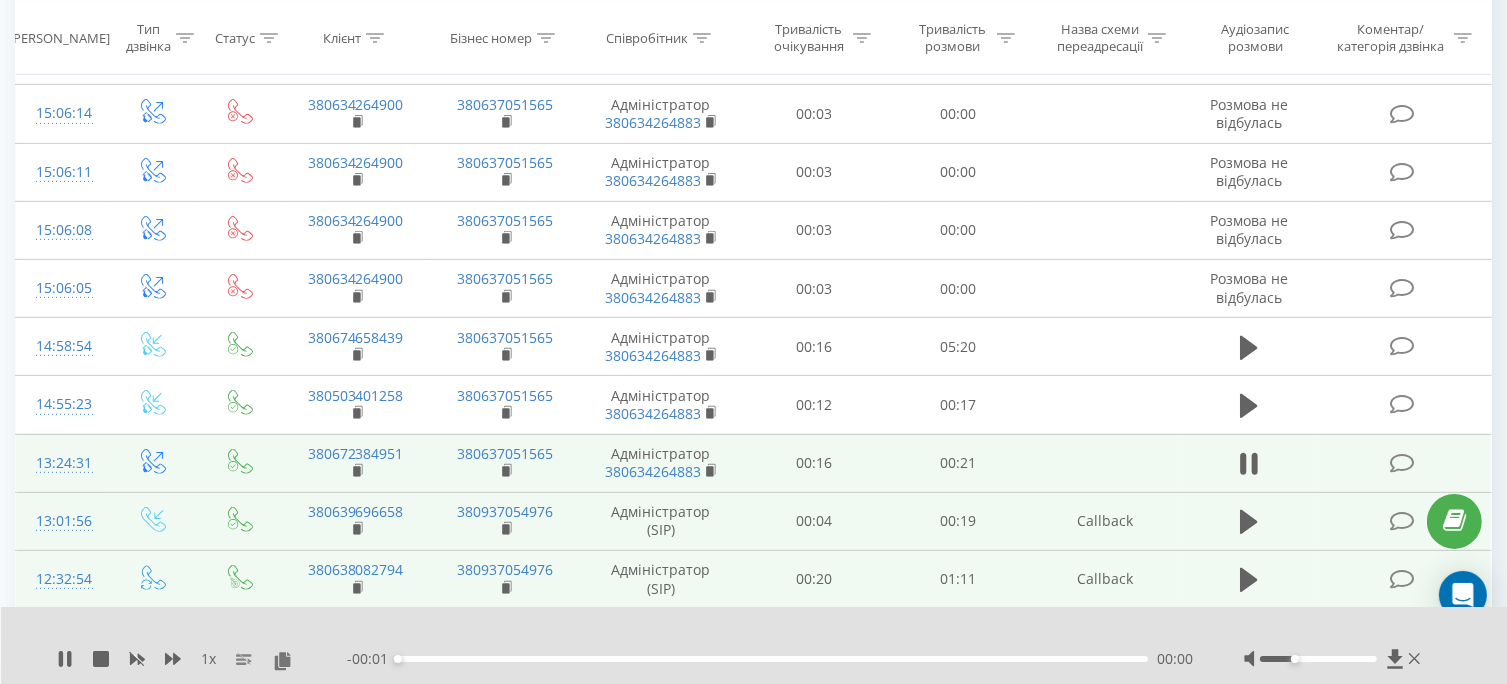 scroll, scrollTop: 754, scrollLeft: 0, axis: vertical 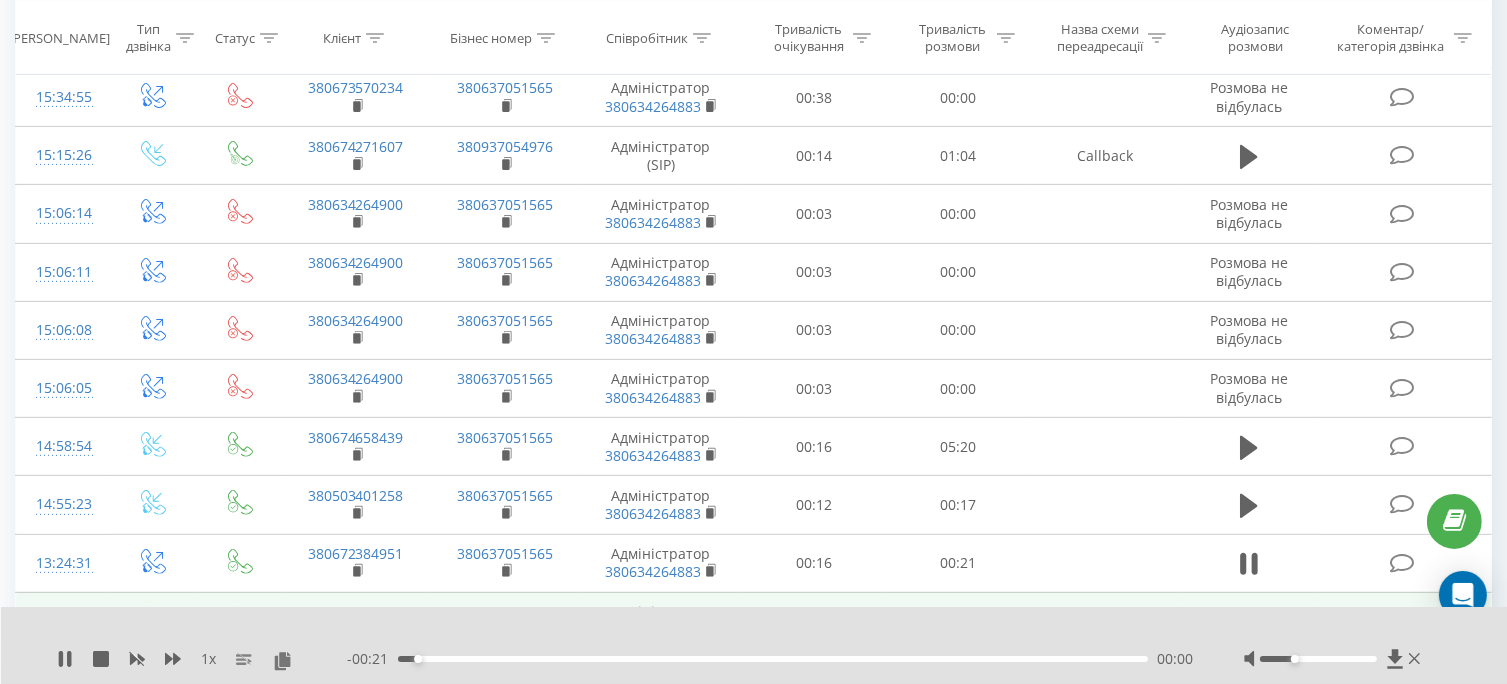 click on "00:00" at bounding box center [773, 659] 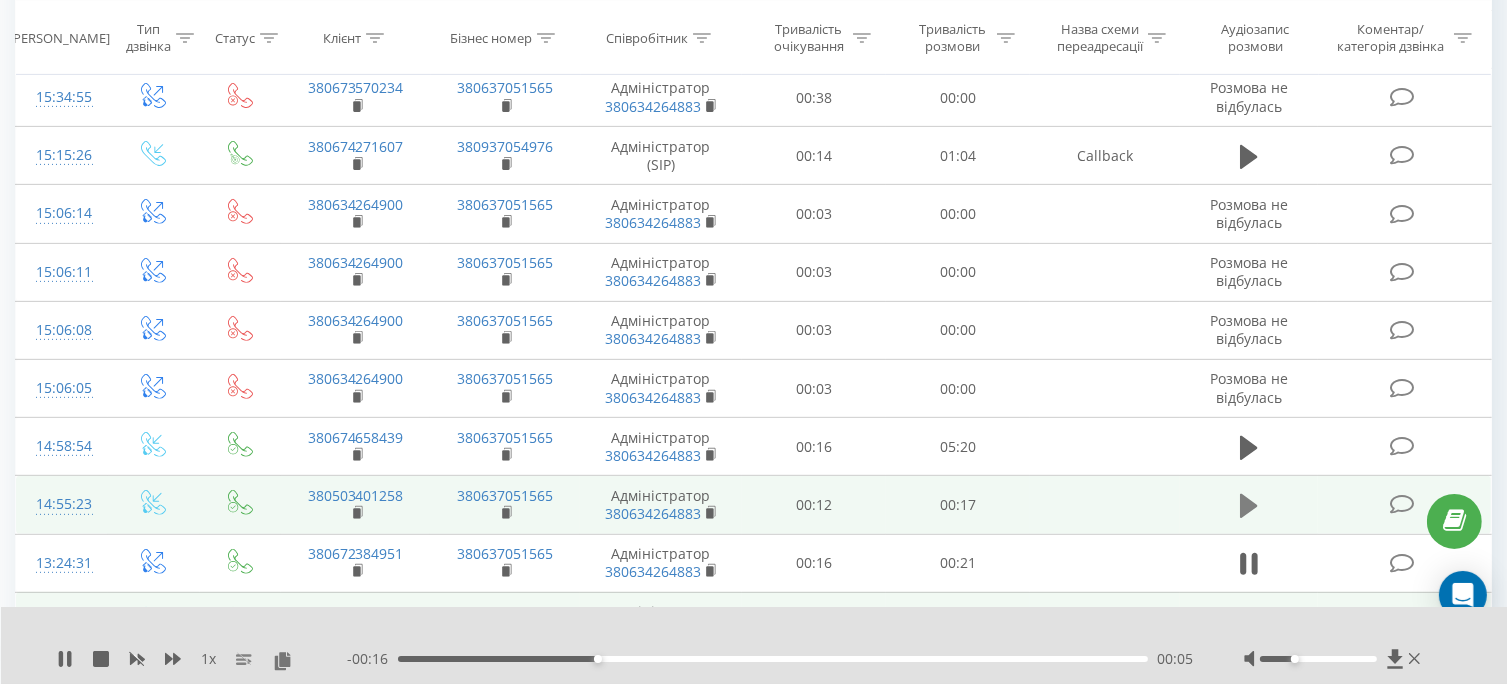click 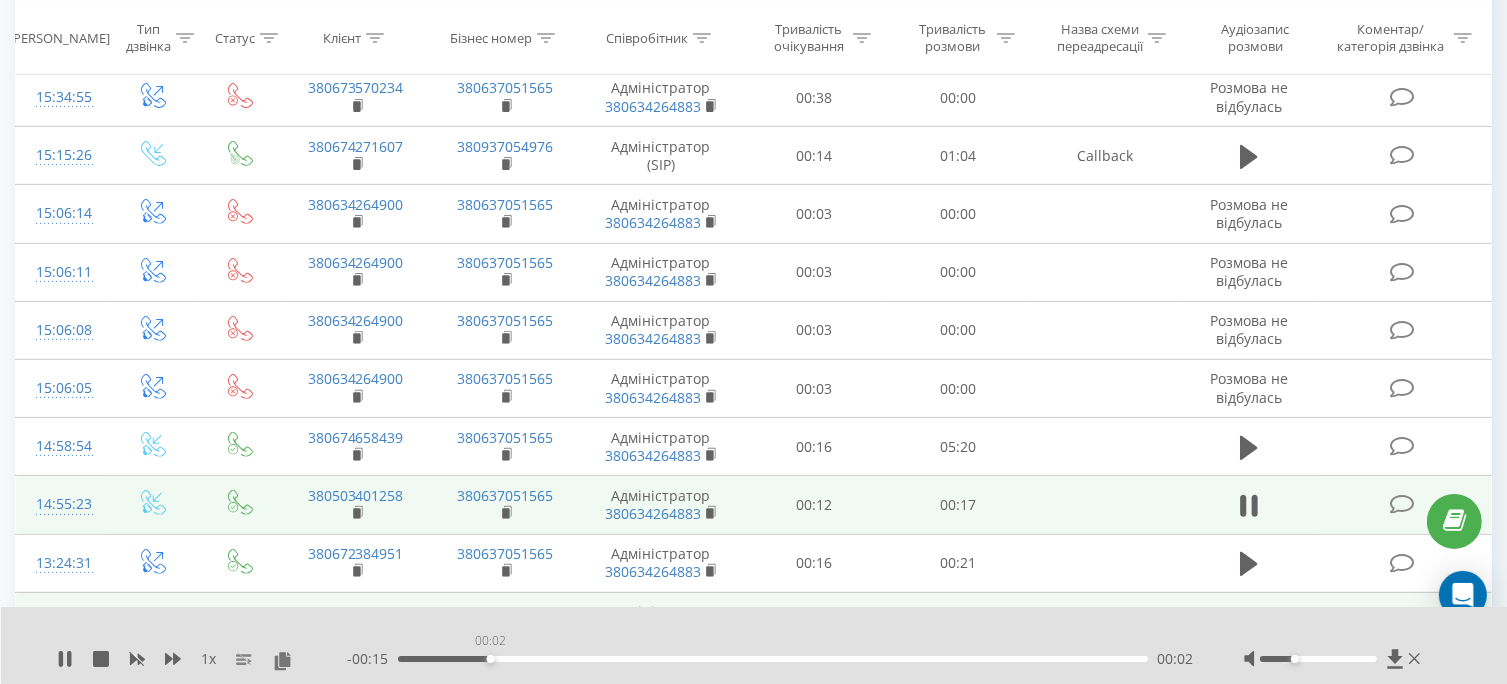 click on "00:02" at bounding box center (773, 659) 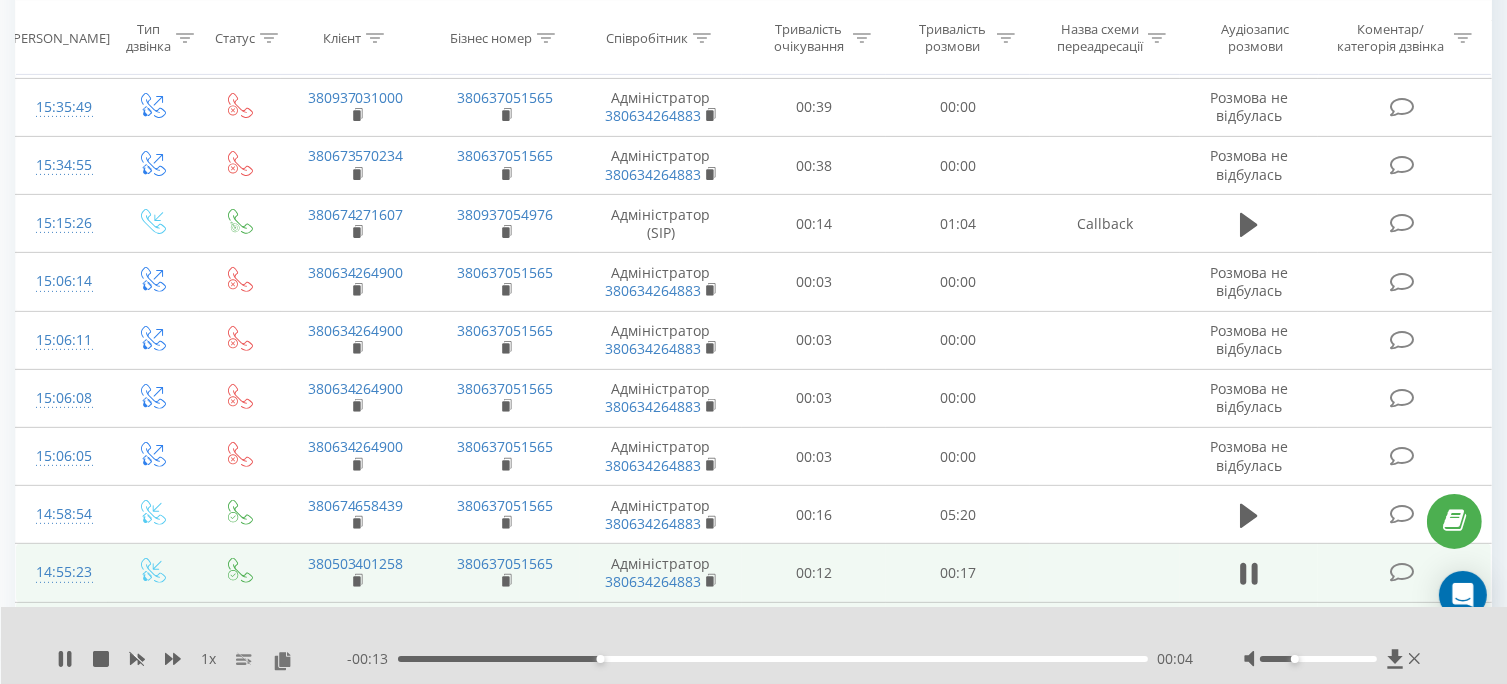 scroll, scrollTop: 654, scrollLeft: 0, axis: vertical 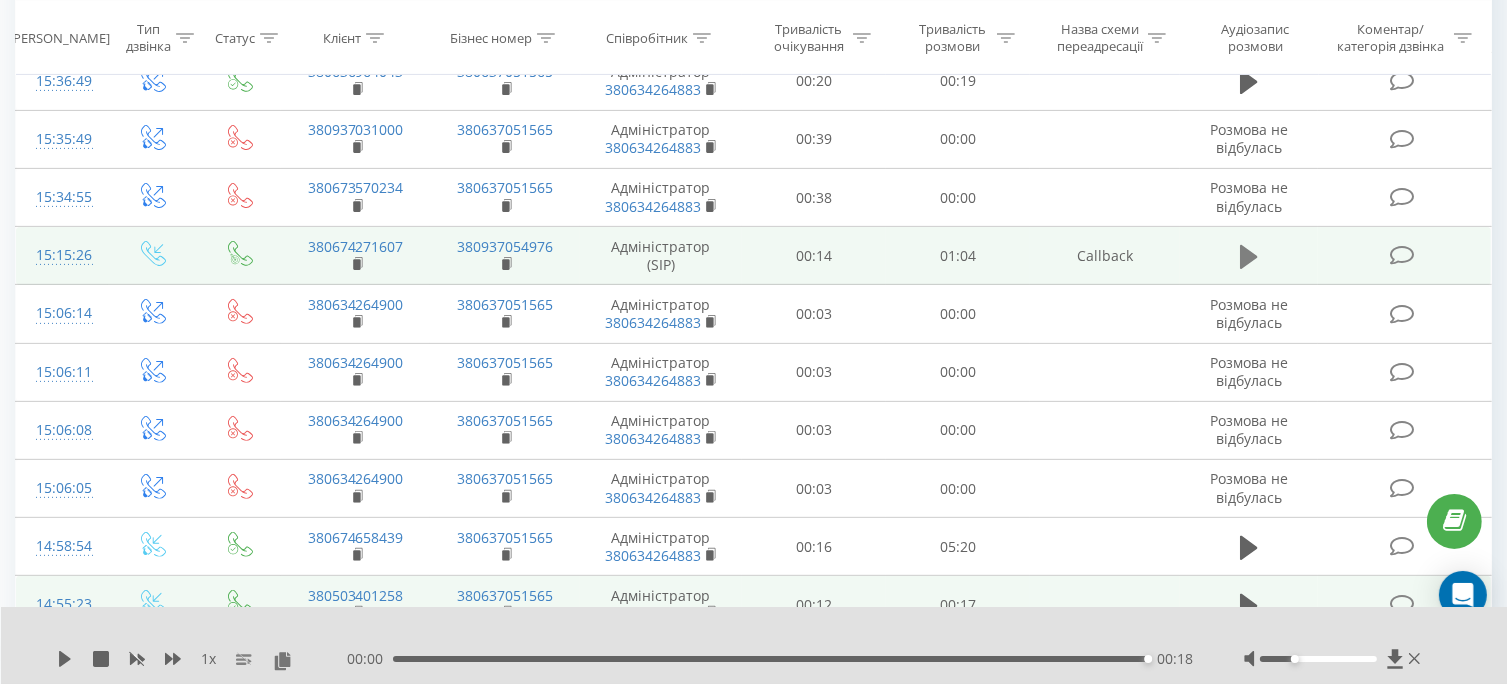 click 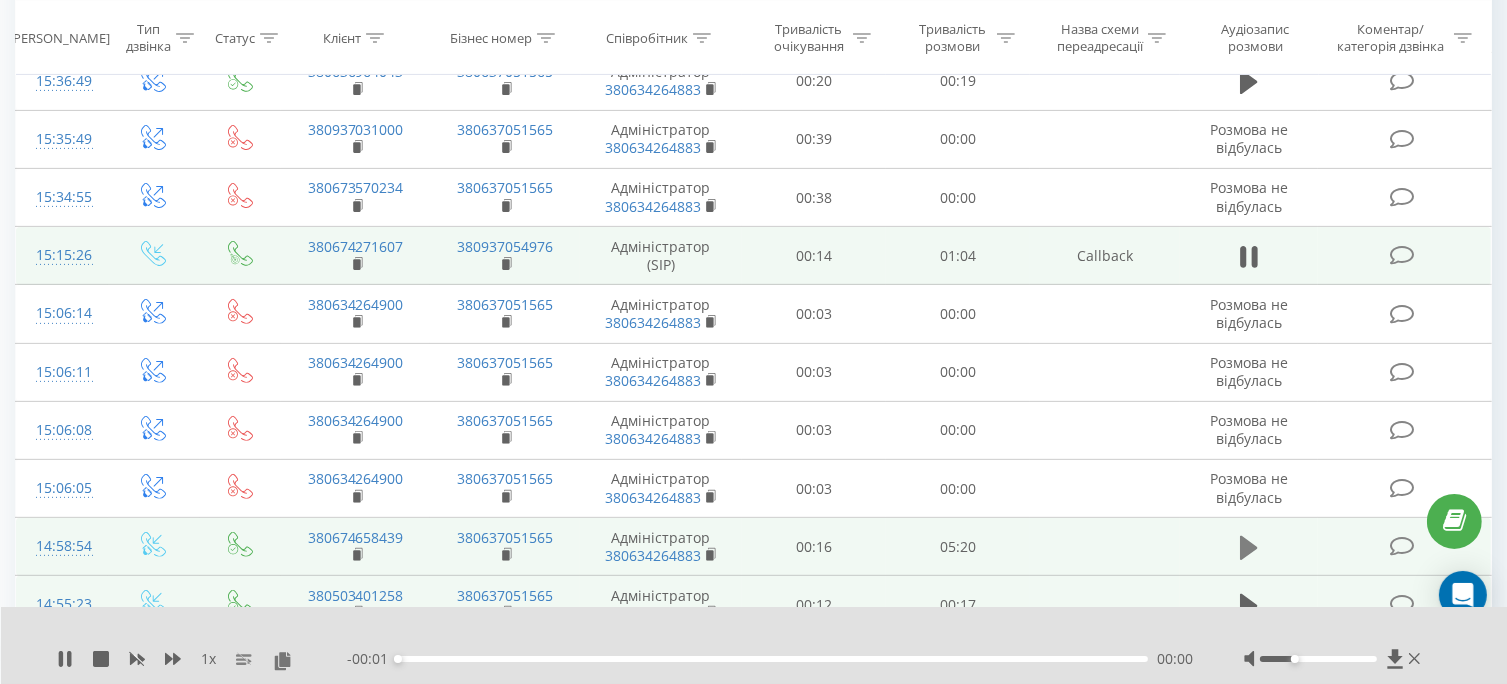 click at bounding box center (1249, 548) 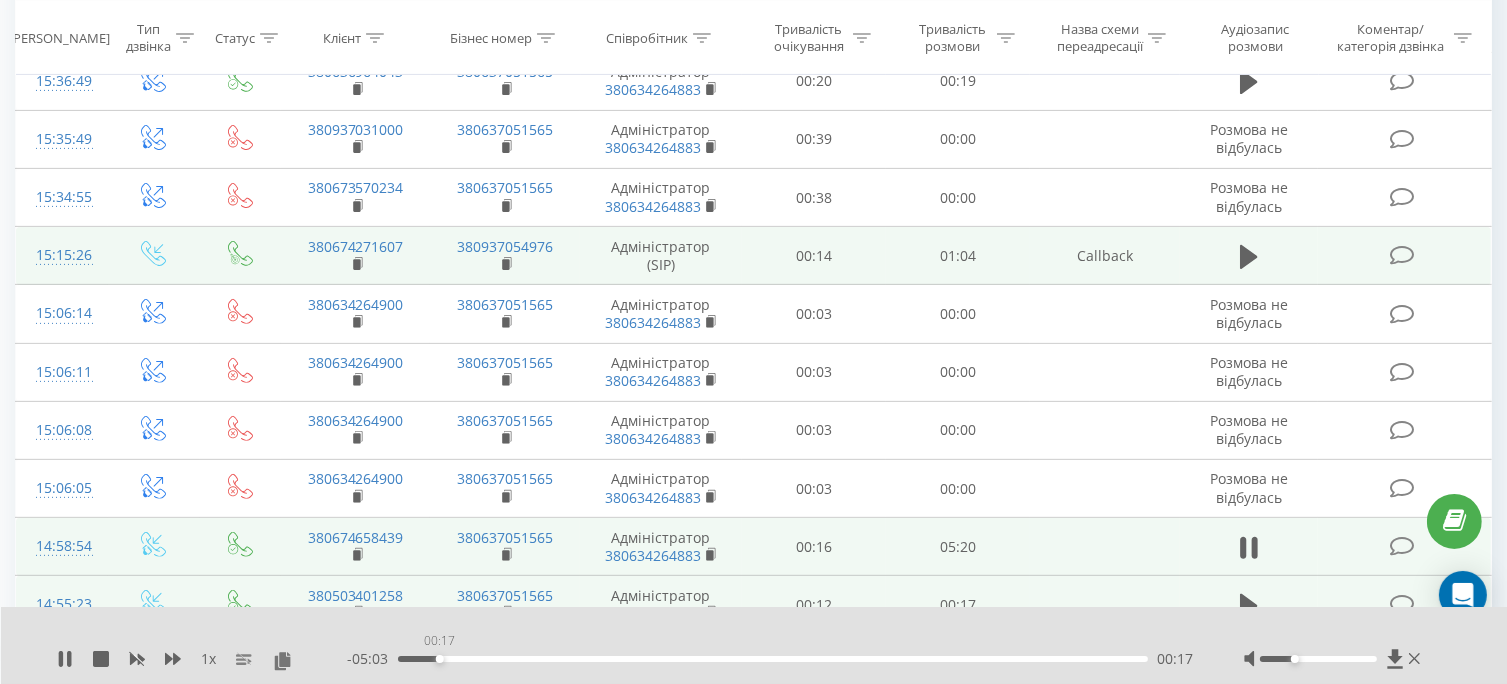 click on "00:17" at bounding box center [773, 659] 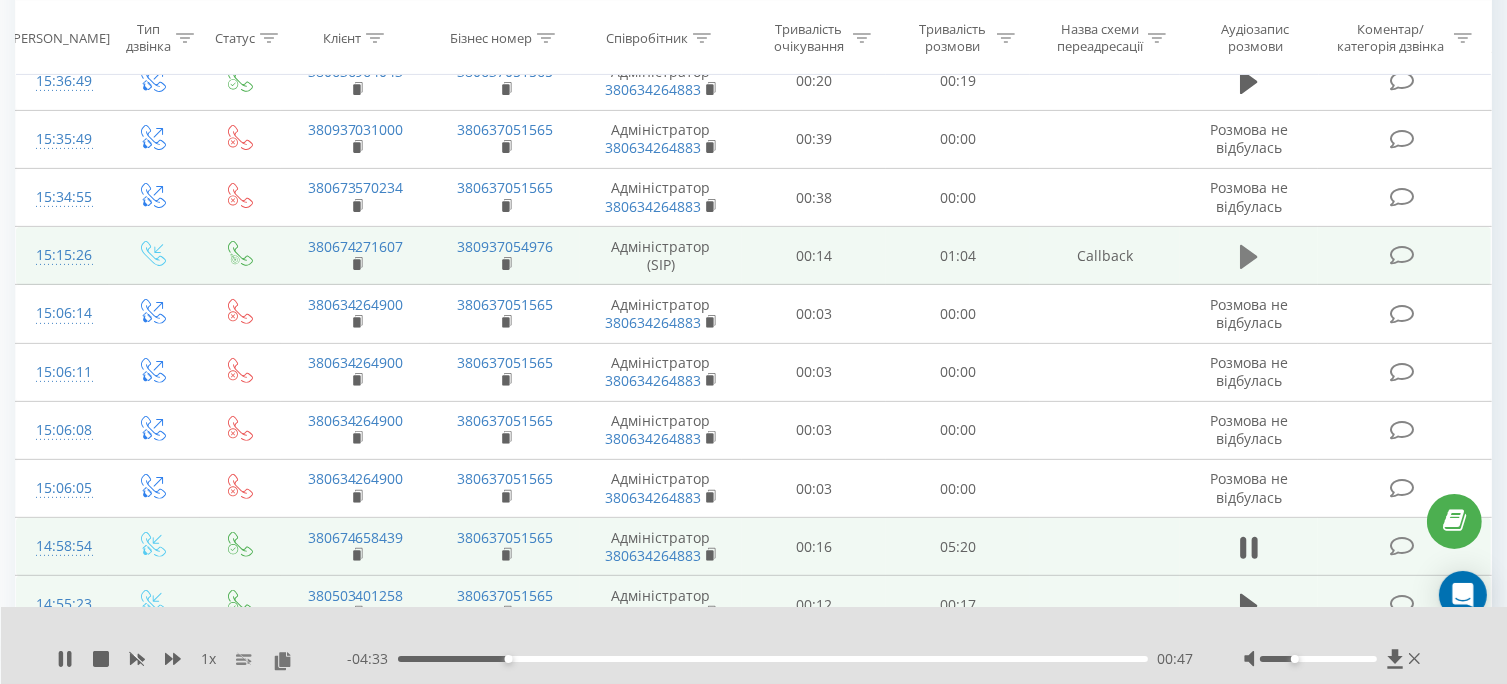 click 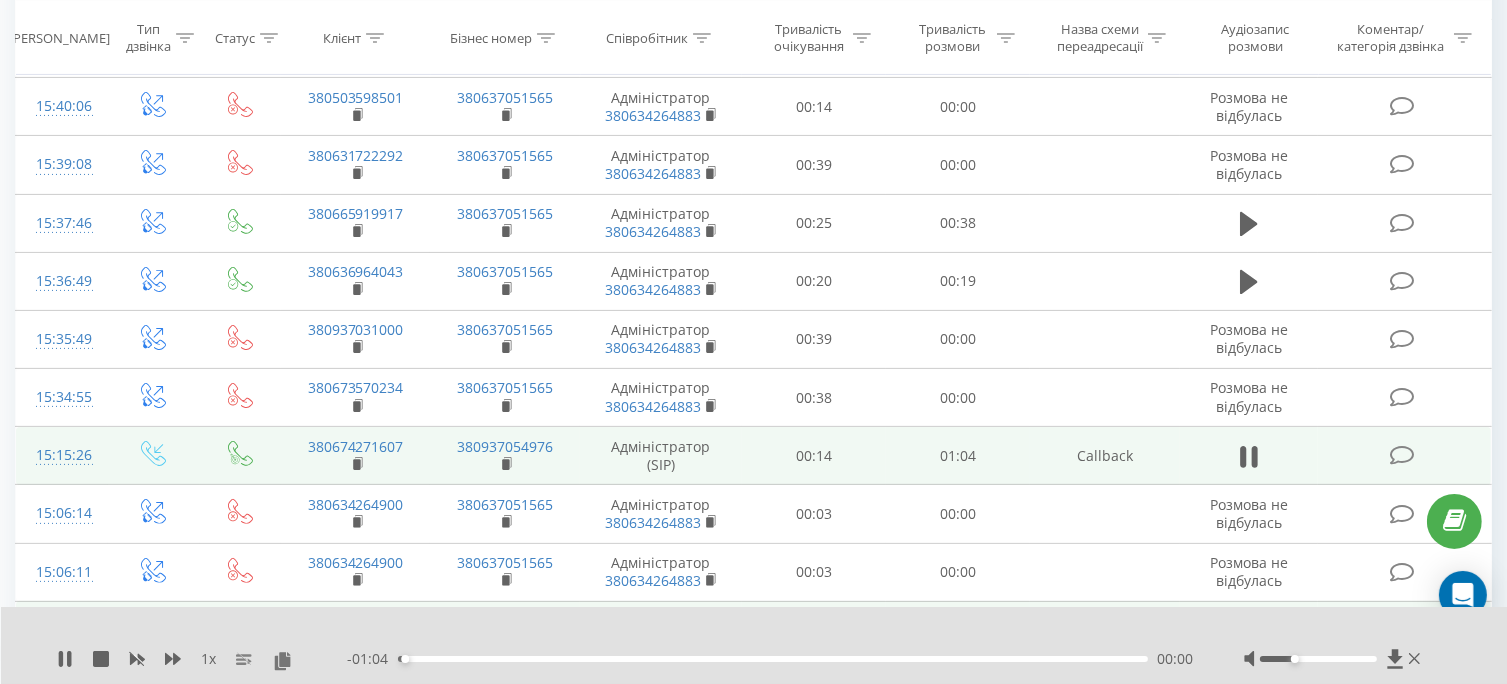 scroll, scrollTop: 354, scrollLeft: 0, axis: vertical 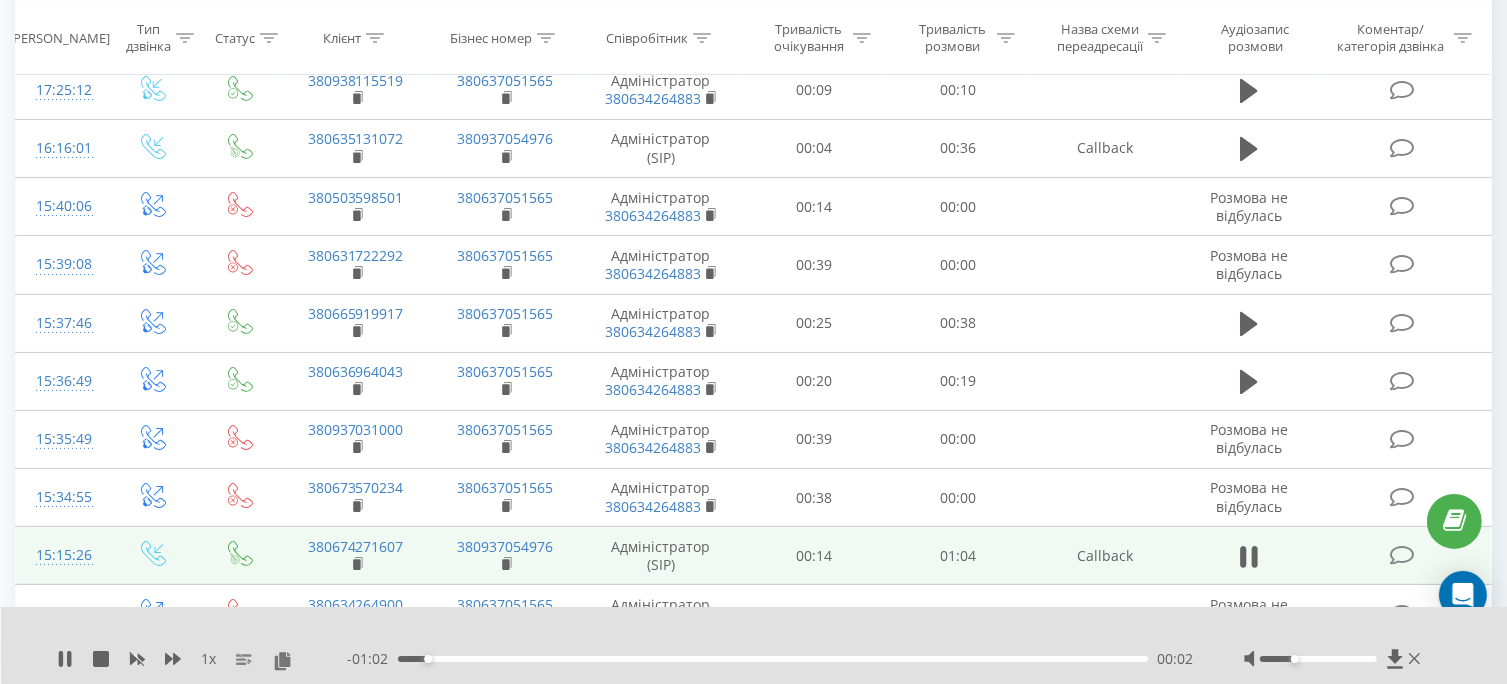 click on "00:02" at bounding box center (773, 659) 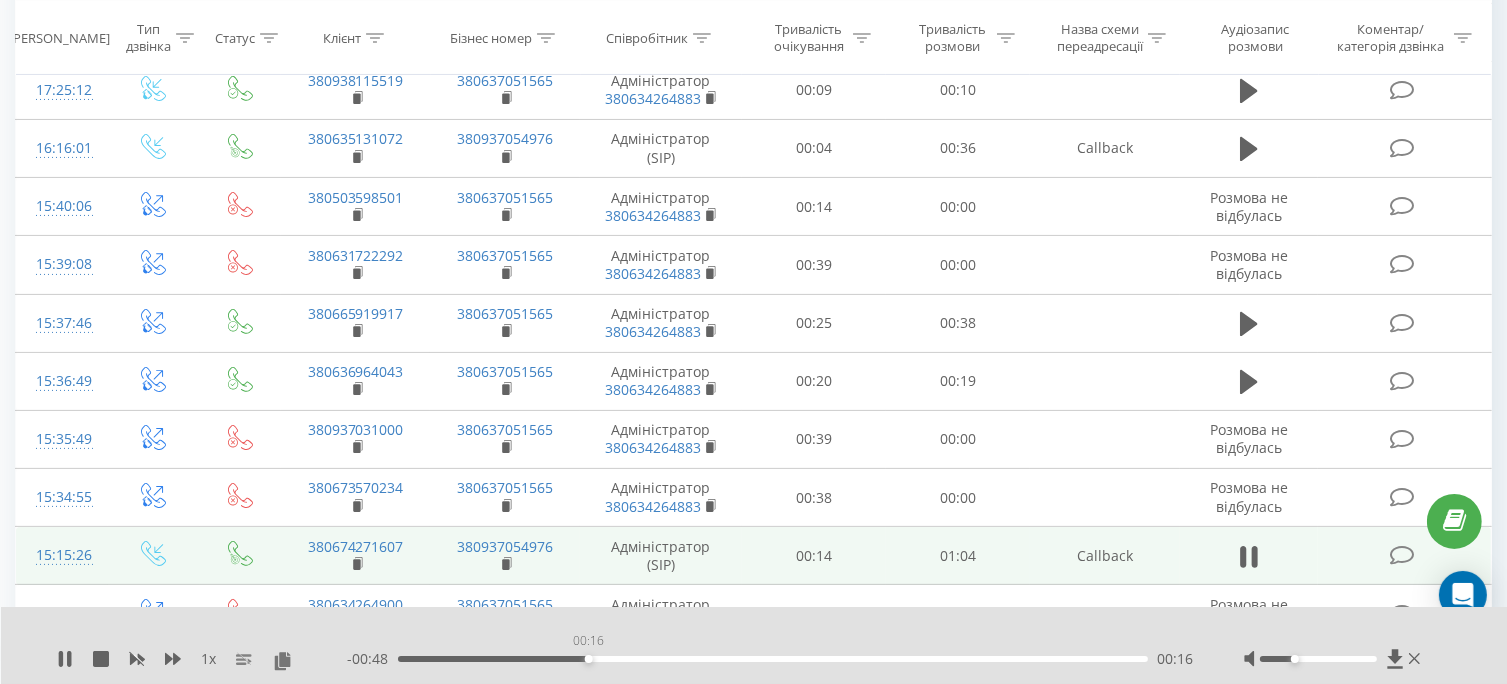 click on "00:16" at bounding box center (773, 659) 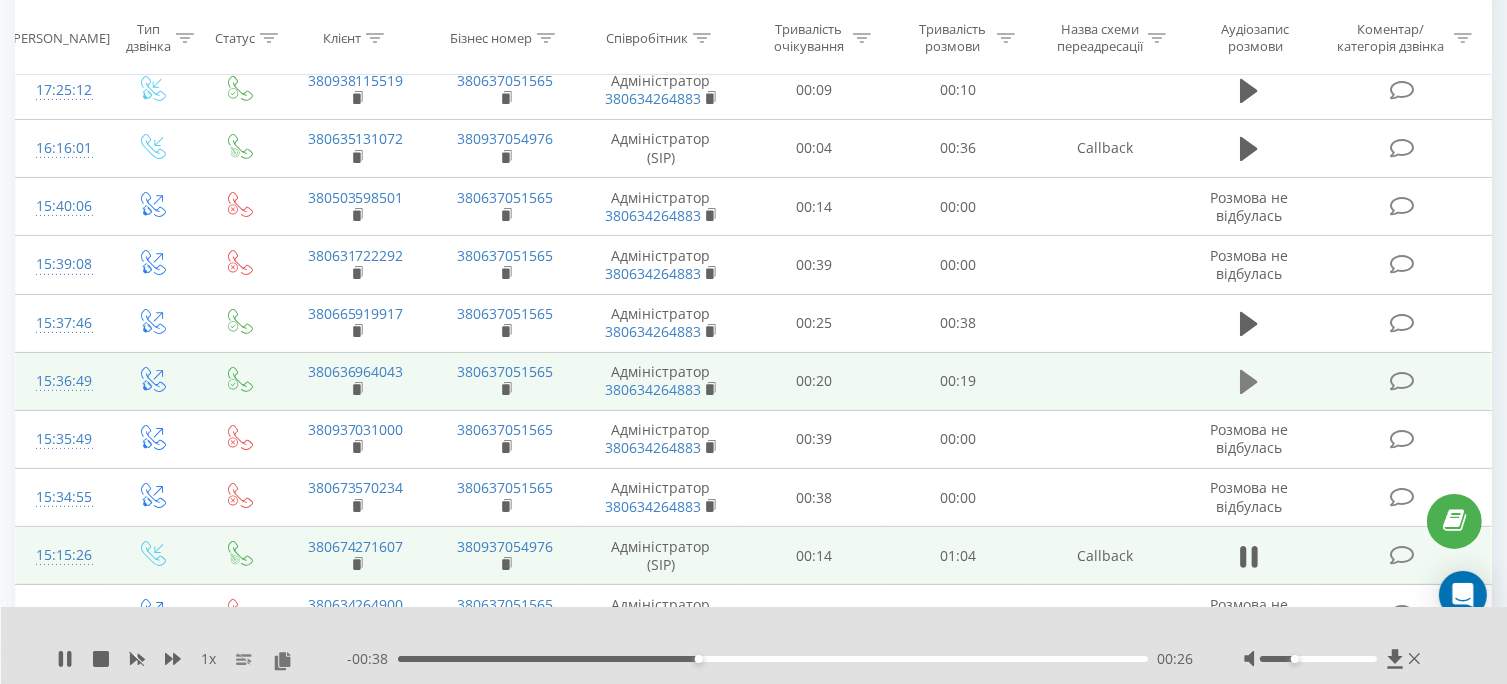 click 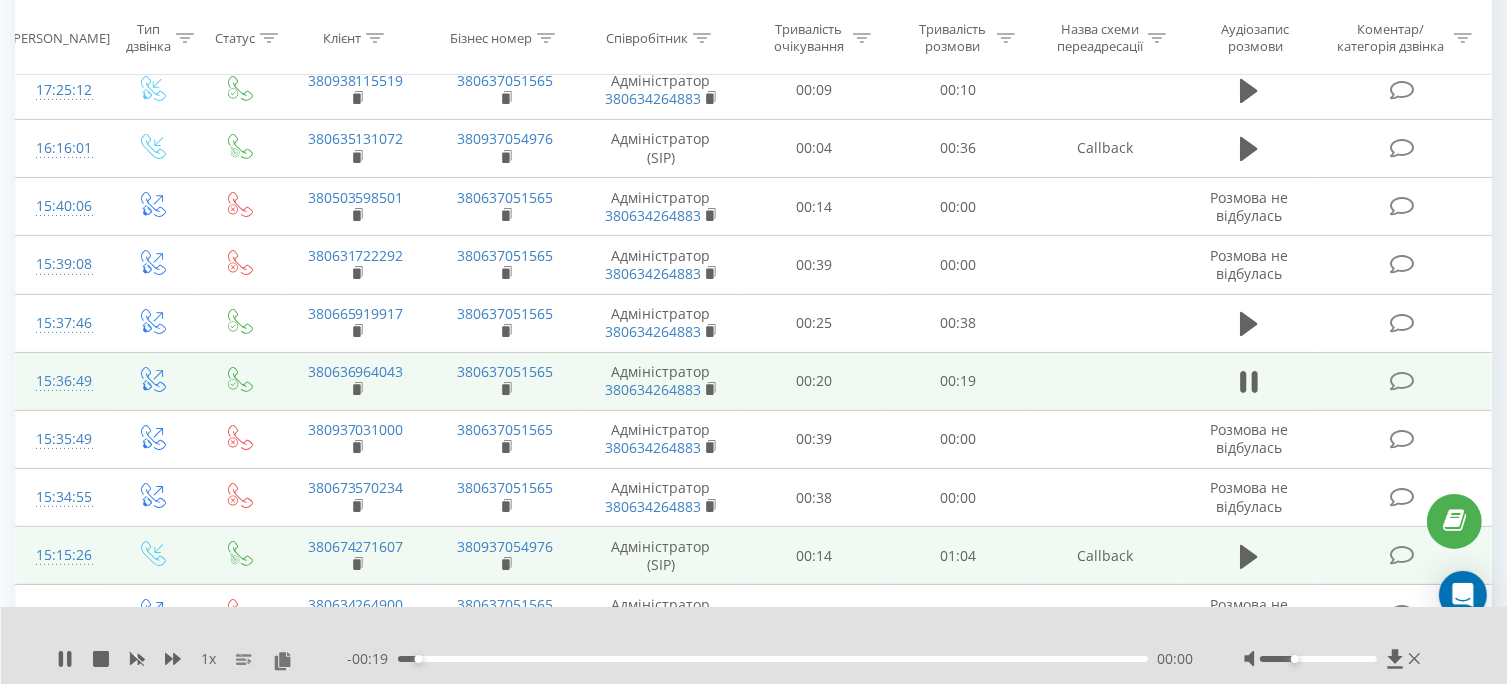 click on "00:00" at bounding box center [773, 659] 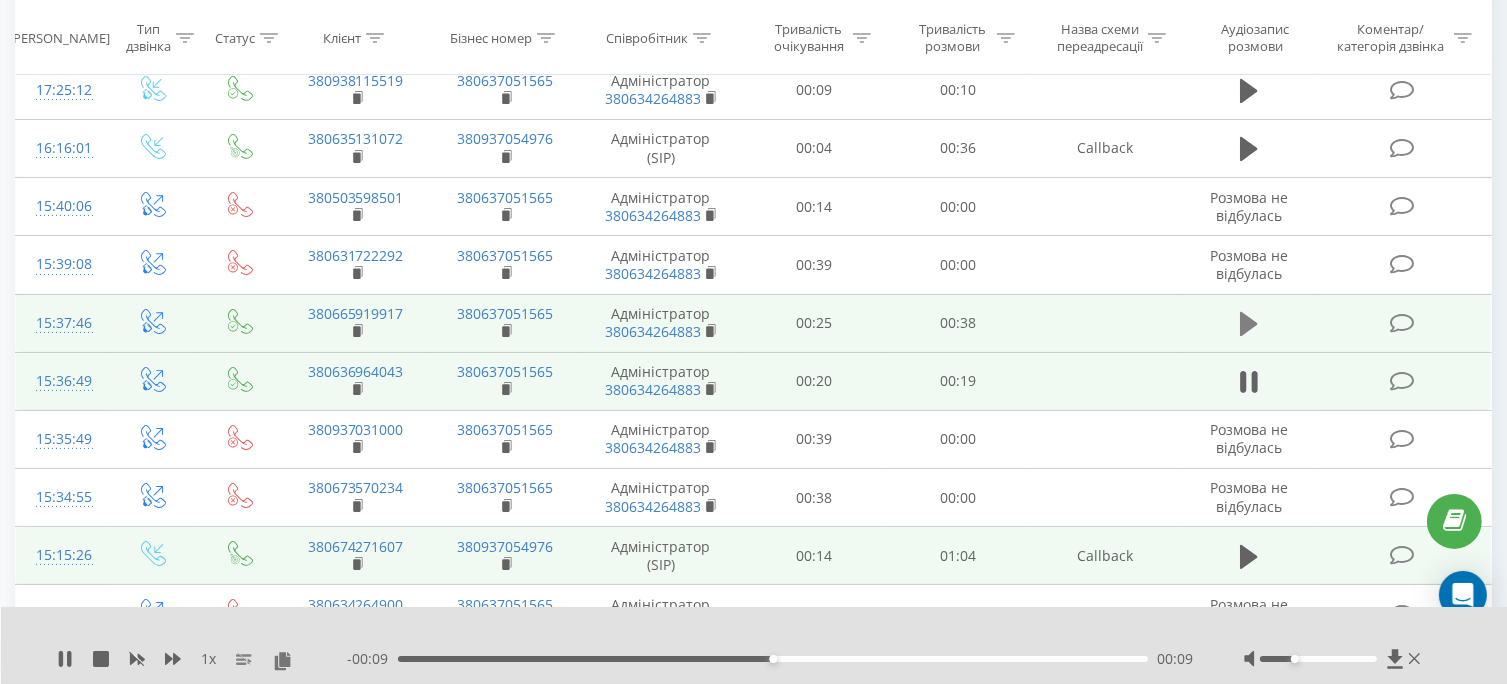 click at bounding box center [1249, 324] 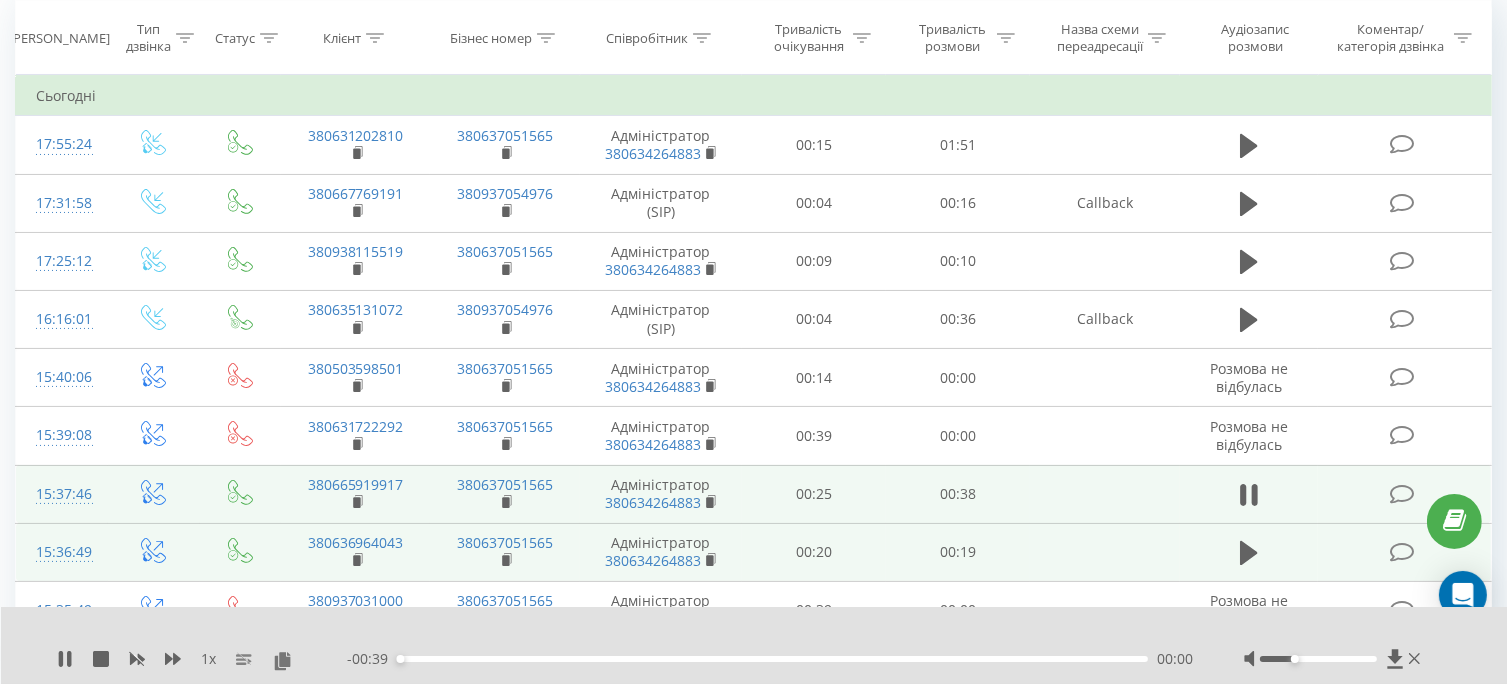 scroll, scrollTop: 154, scrollLeft: 0, axis: vertical 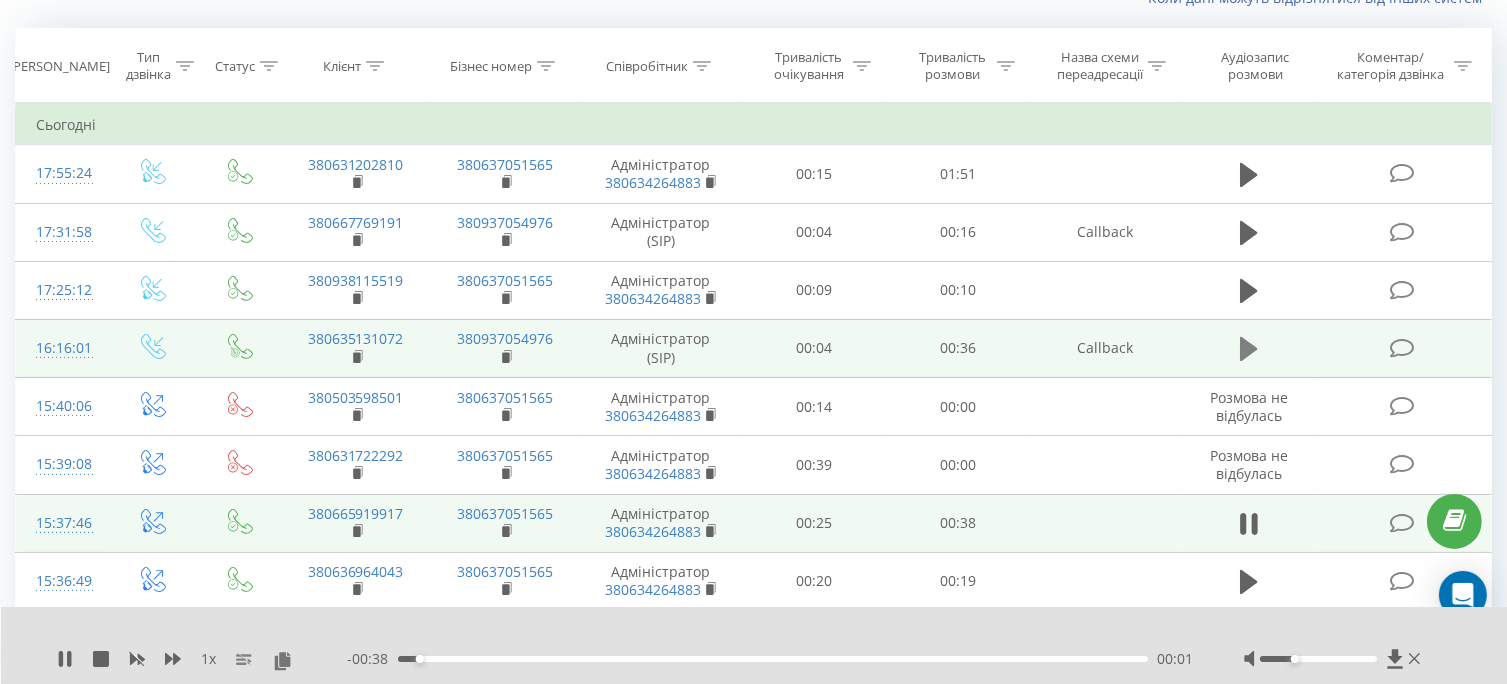 click 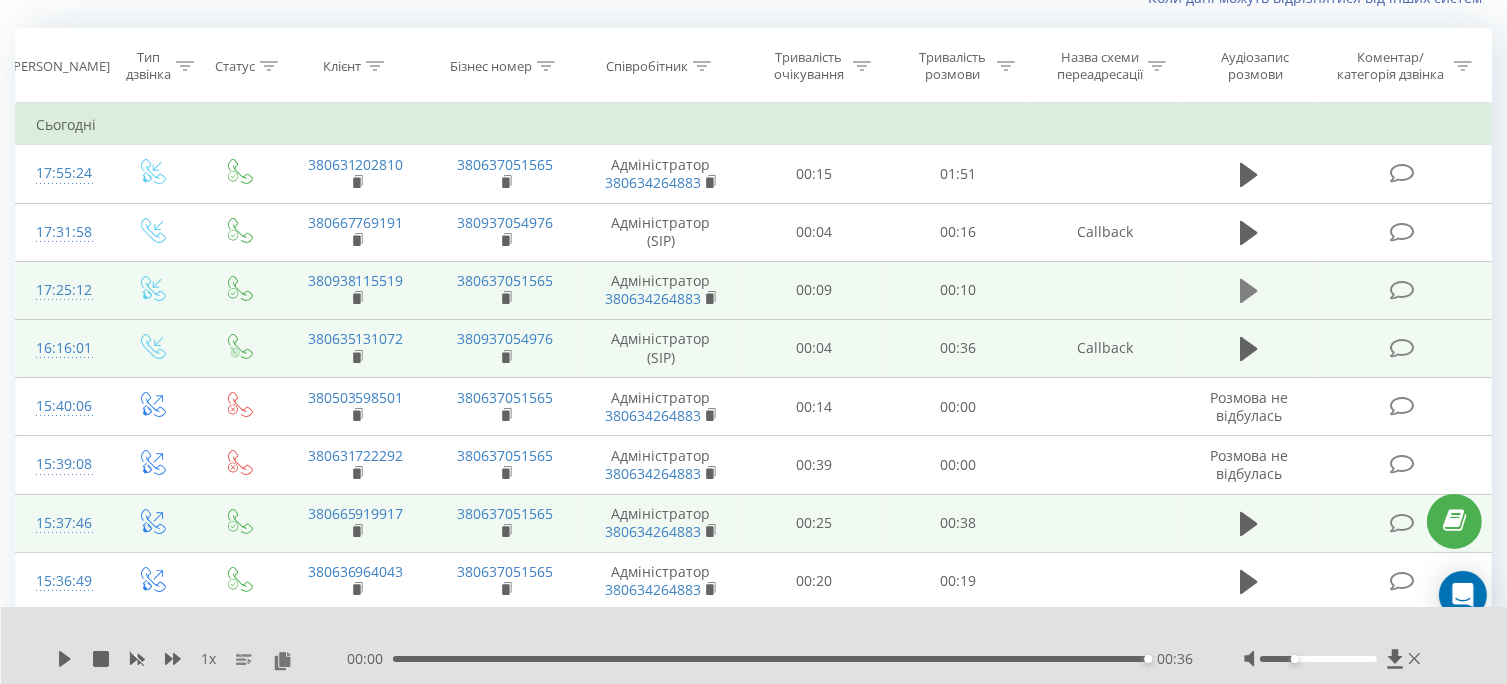 click 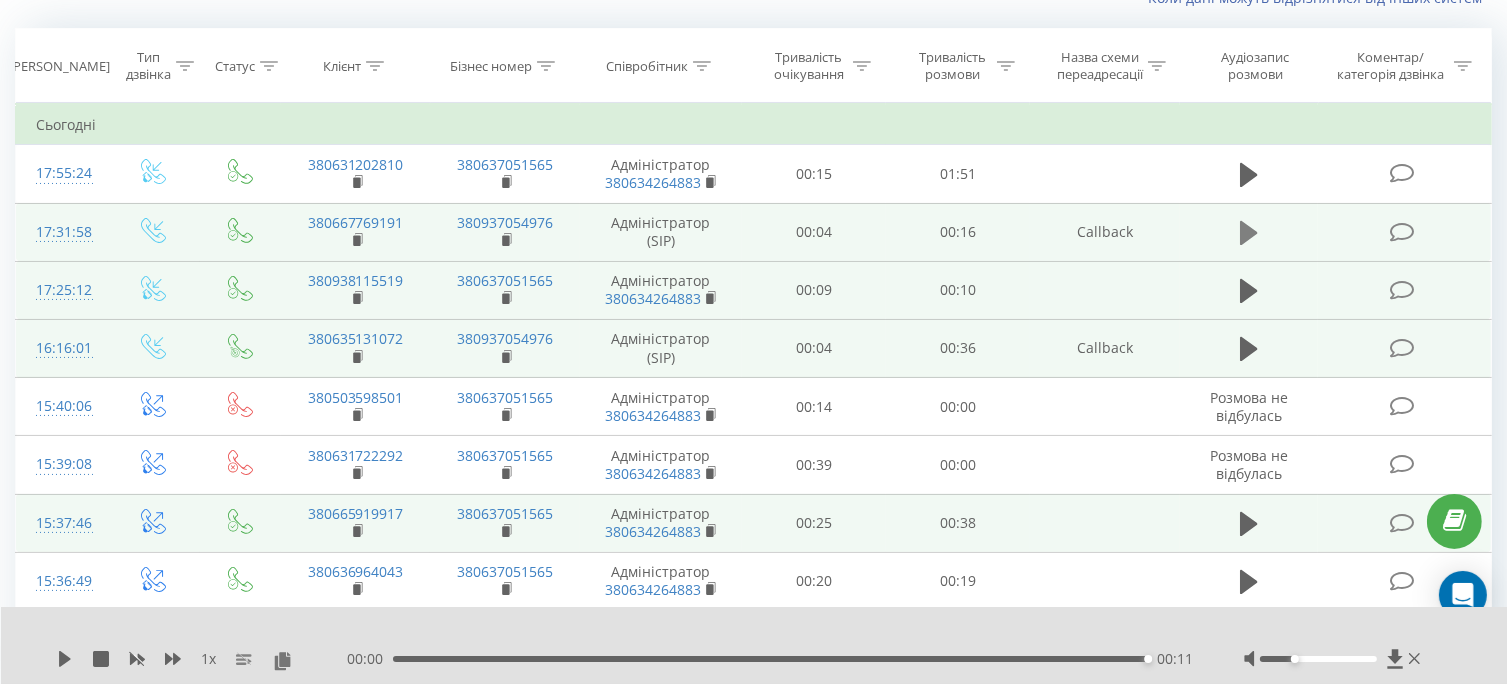 click 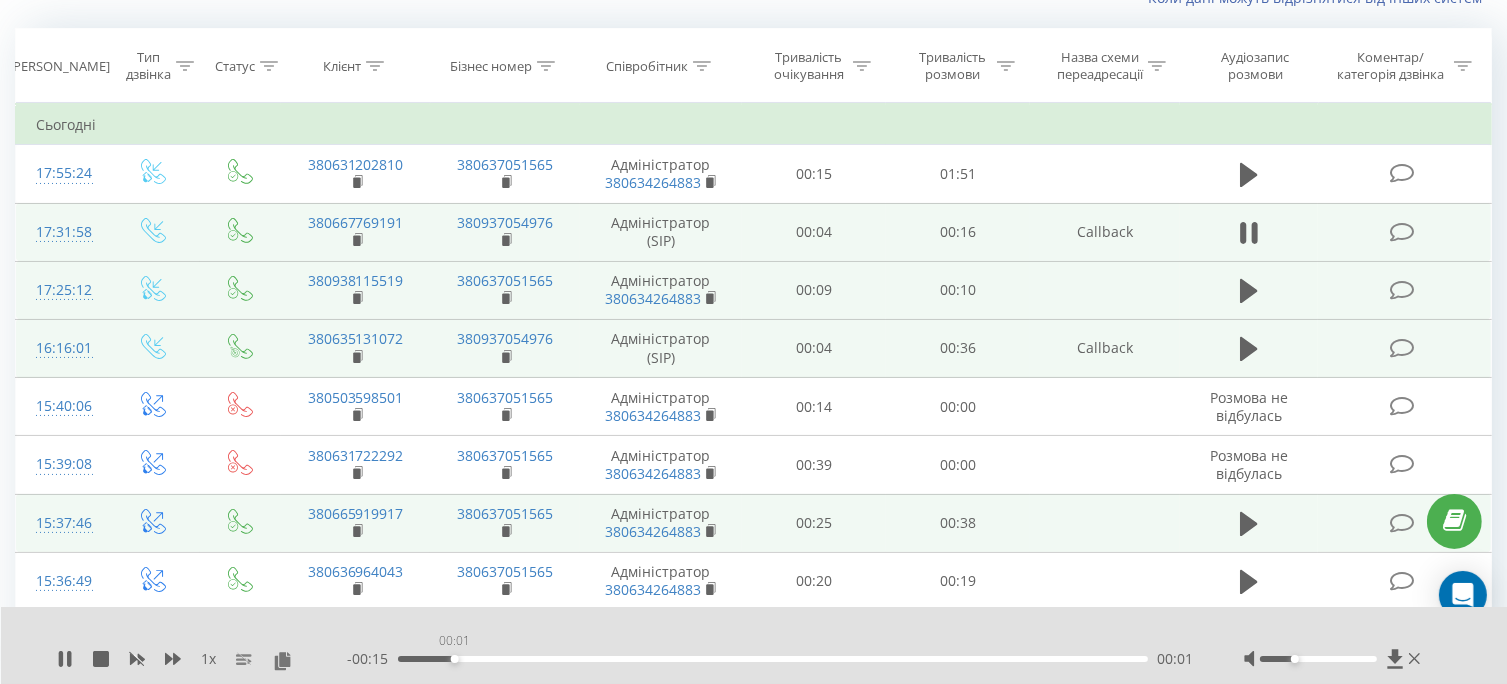 click on "00:01" at bounding box center (773, 659) 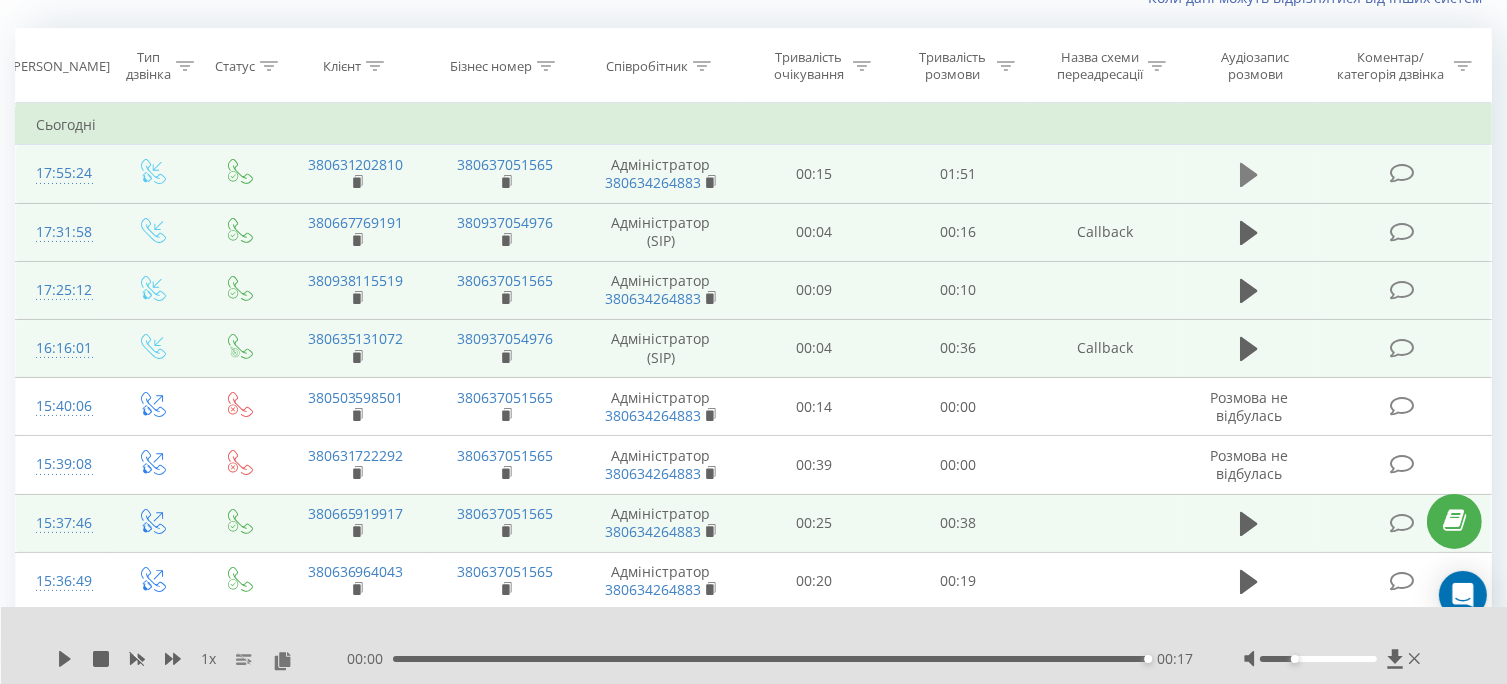 click 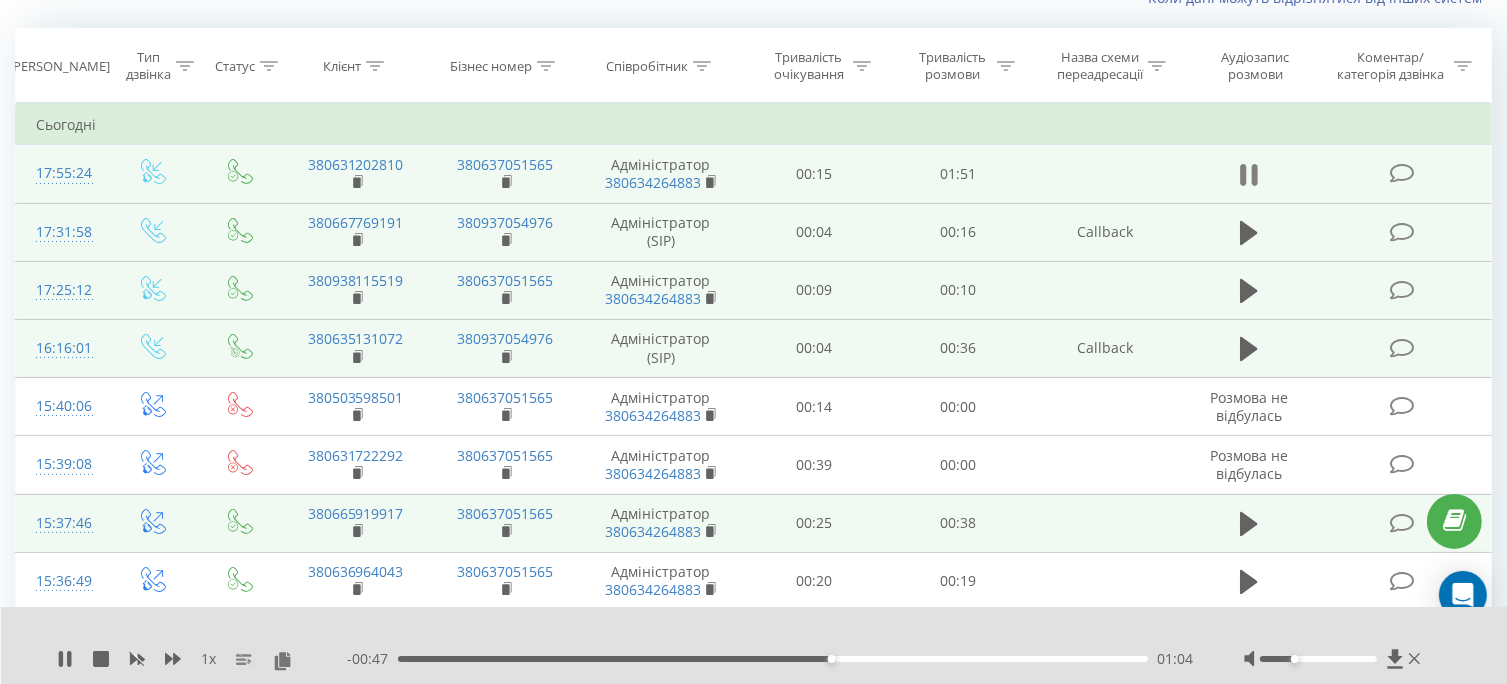 click 